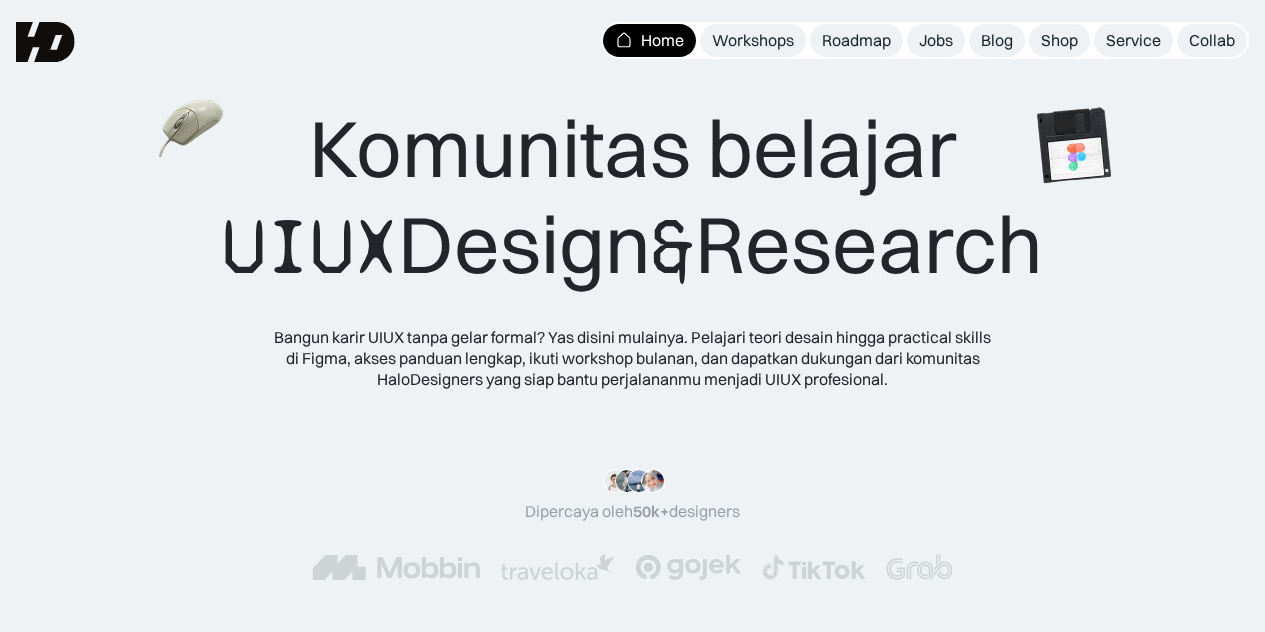 scroll, scrollTop: 500, scrollLeft: 0, axis: vertical 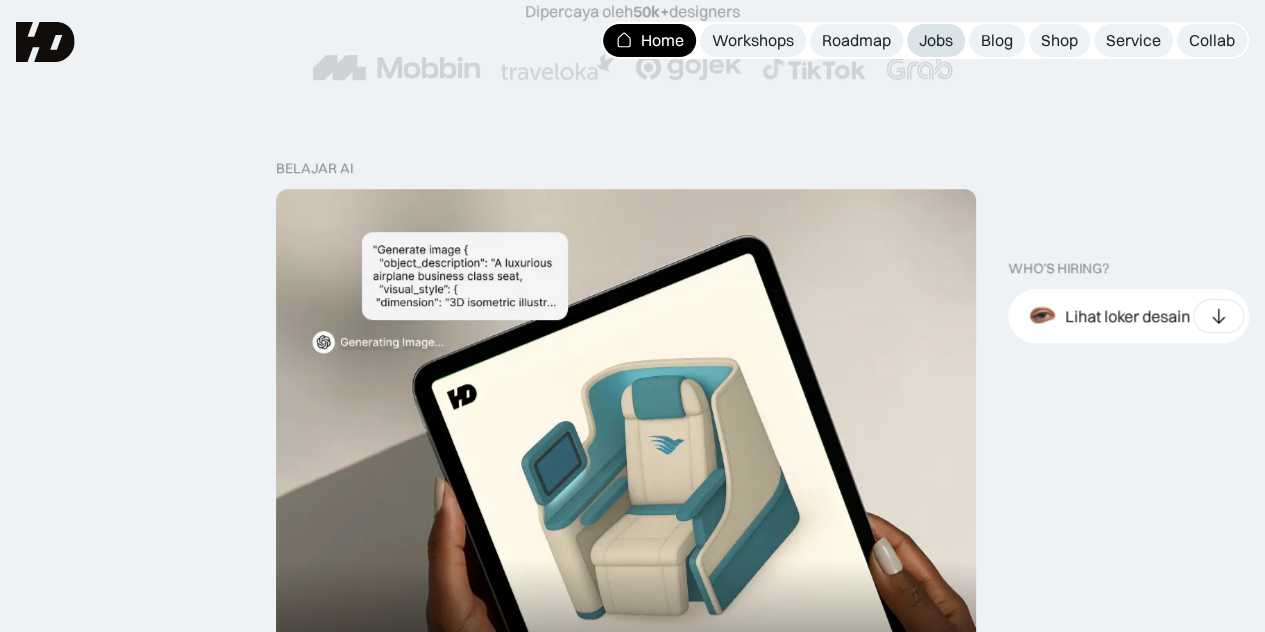 click on "Jobs" at bounding box center (936, 40) 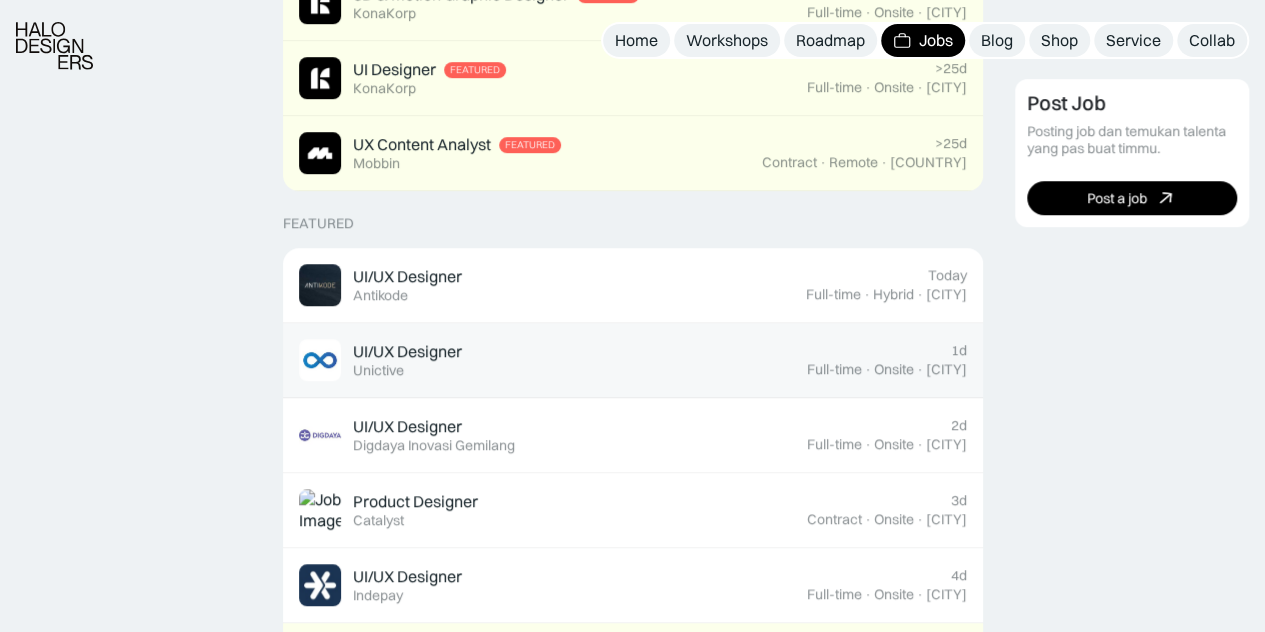 scroll, scrollTop: 700, scrollLeft: 0, axis: vertical 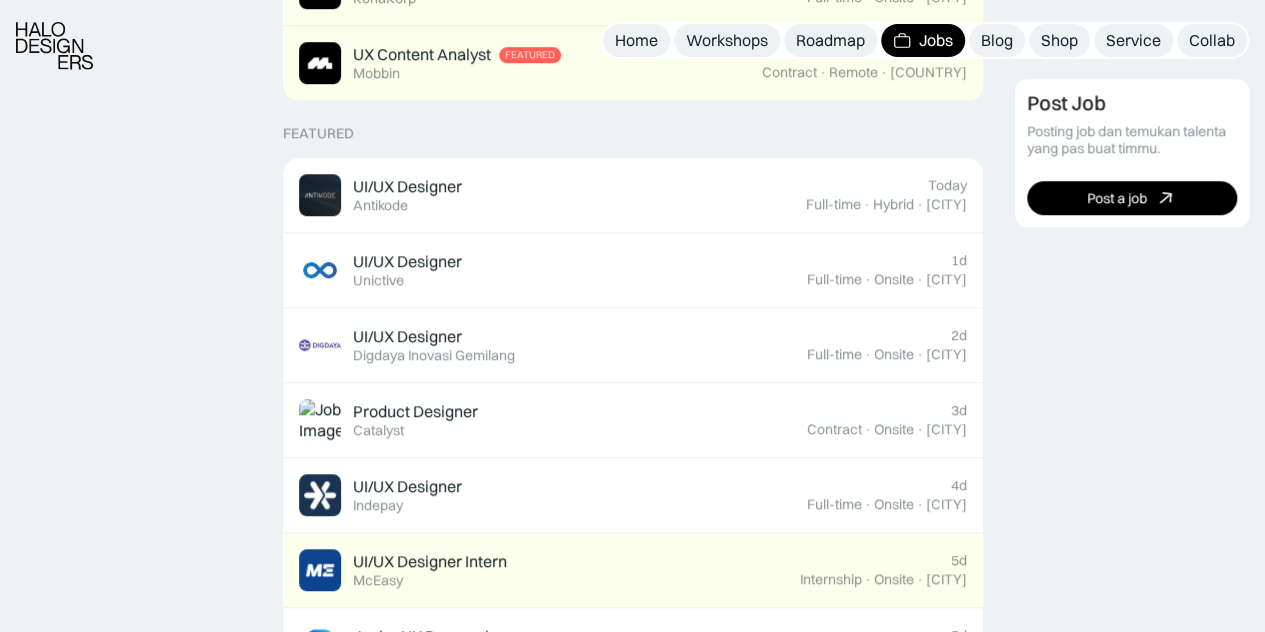 click on "Featured 3D & Motion Graphic Designer Featured KonaKorp >25d Full-time  ·  Onsite  ·  Jakarta UI Designer Featured KonaKorp >25d Full-time  ·  Onsite  ·  Jakarta UX Content Analyst Featured Mobbin >25d Contract  ·  Remote  ·  Indonesia Featured UI/UX Designer Featured Antikode Today Full-time  ·  Hybrid  ·  Tangerang UI/UX Designer Featured Unictive 1d Full-time  ·  Onsite  ·  Jakarta UI/UX Designer Featured Digdaya Inovasi Gemilang 2d Full-time  ·  Onsite  ·  Yogyakarta Product Designer Featured Catalyst 3d Contract  ·  Onsite  ·  Jakarta UI/UX Designer Featured Indepay 4d Full-time  ·  Onsite  ·  Jakarta UI/UX Designer Intern Featured McEasy 5d Internship  ·  Onsite  ·  Jakarta Junior UX Researcher Featured Pintu 5d Full-time  ·  Onsite  ·  Jakarta UI/UX Designer Featured Samsung 5d Full-time  ·  Onsite  ·  Jakarta UI/UX Designer Featured Pintar Ventura Group 19d Full-time  ·  Hybrid  ·  Jakarta UI/UX Designer Featured Cermati 20d Full-time  ·  Onsite  ·  Jakarta Figma Designer 21d" at bounding box center [632, 993] 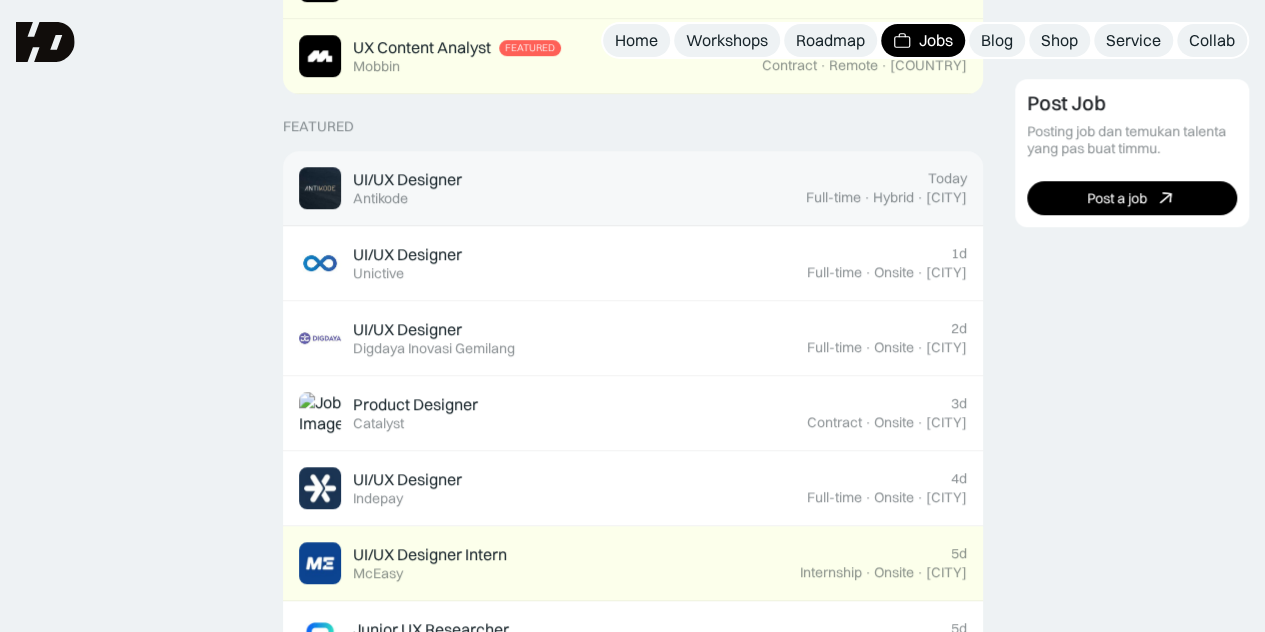 scroll, scrollTop: 700, scrollLeft: 0, axis: vertical 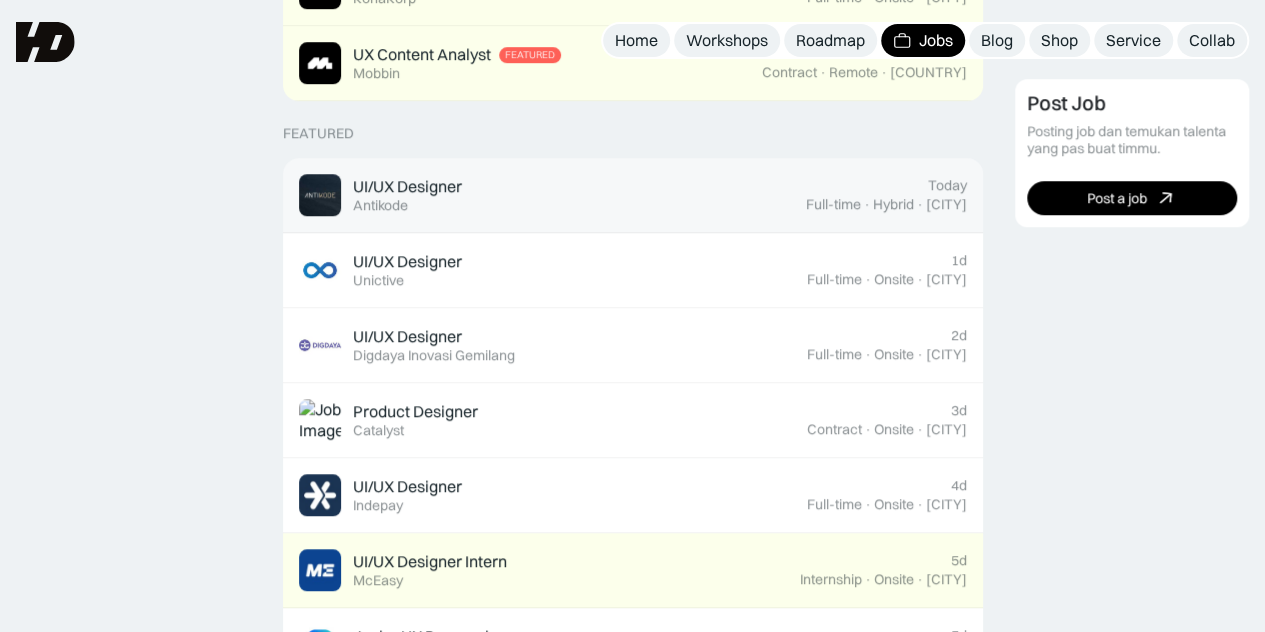 click on "UI/UX Designer" at bounding box center [407, 186] 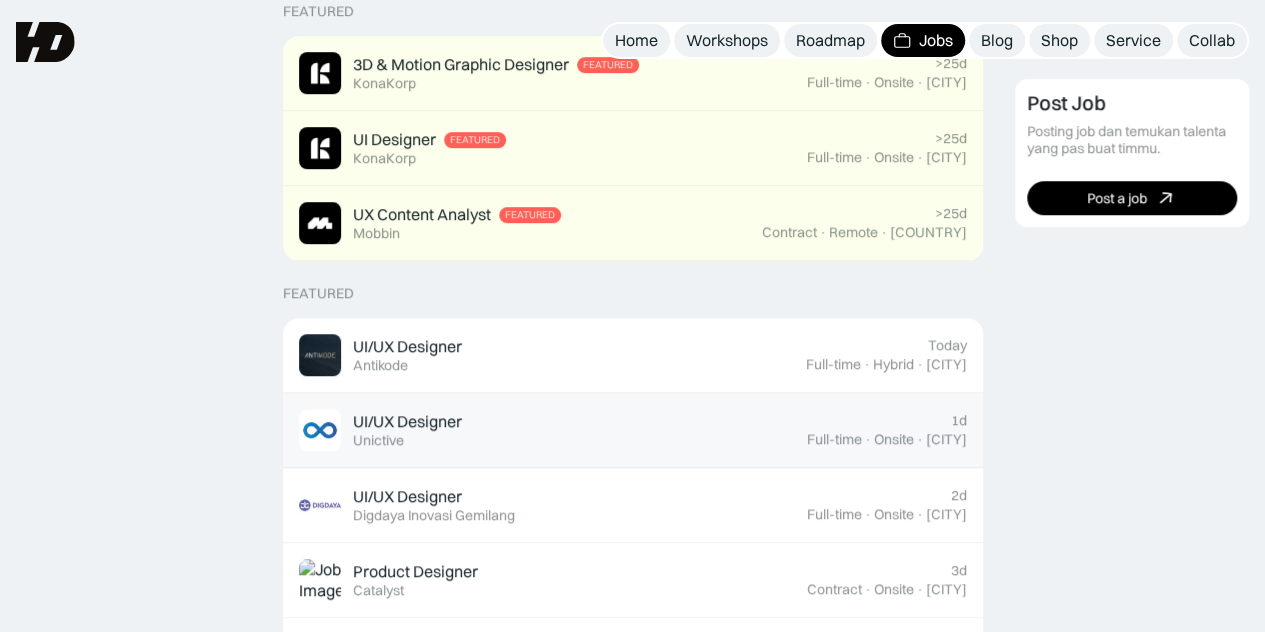 scroll, scrollTop: 500, scrollLeft: 0, axis: vertical 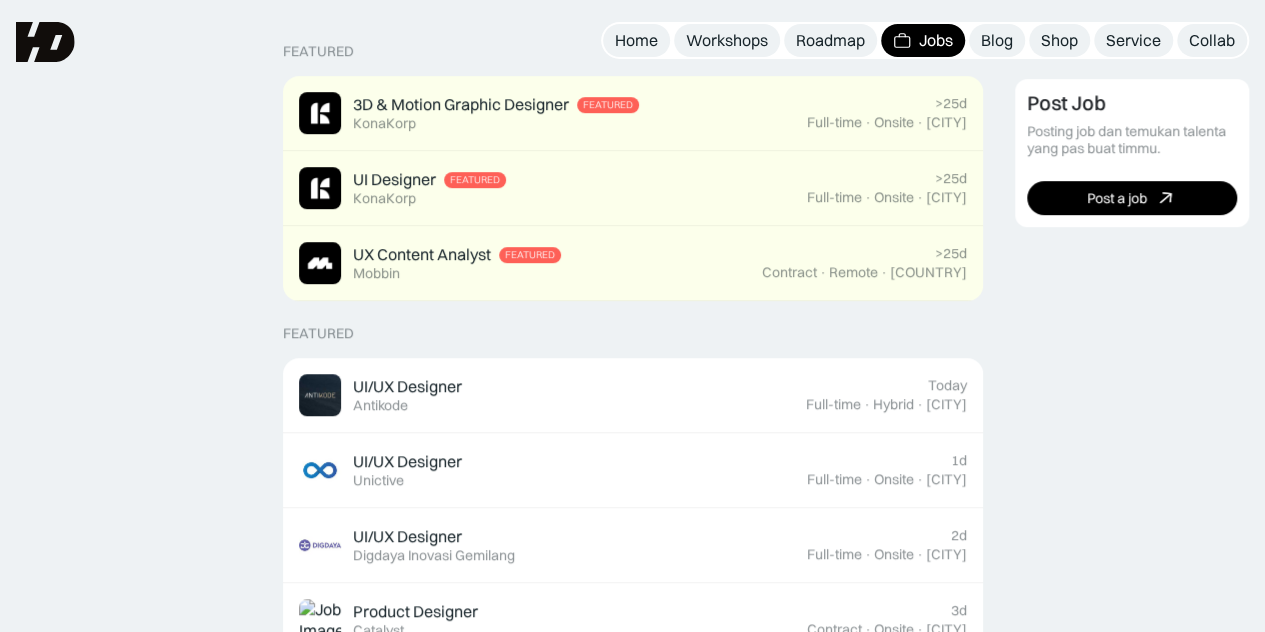 click on "Post Job Posting job dan temukan talenta yang pas buat timmu. Post a job" at bounding box center [1132, 1189] 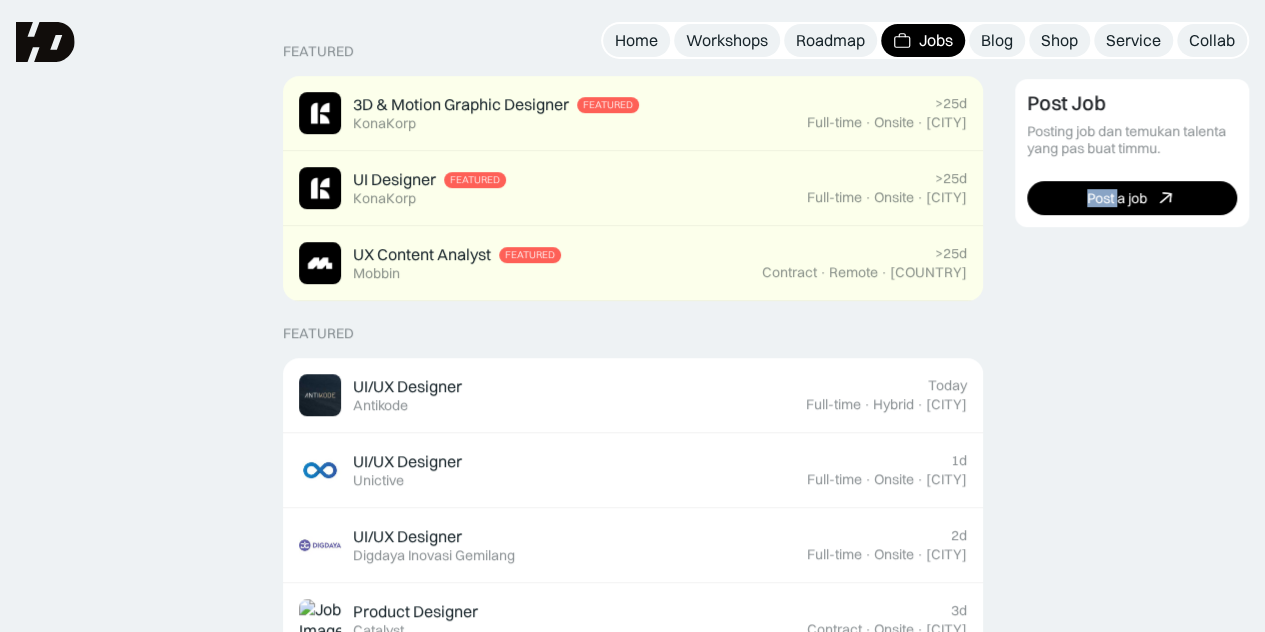 click on "Post Job Posting job dan temukan talenta yang pas buat timmu. Post a job" at bounding box center [1132, 1189] 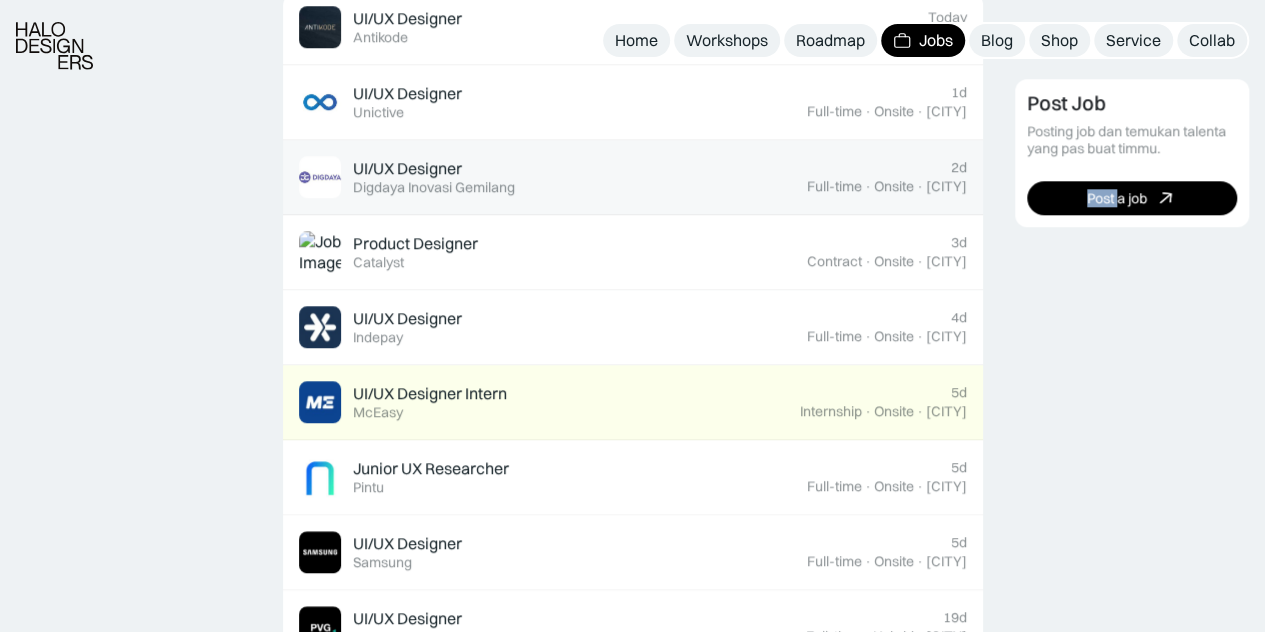 scroll, scrollTop: 900, scrollLeft: 0, axis: vertical 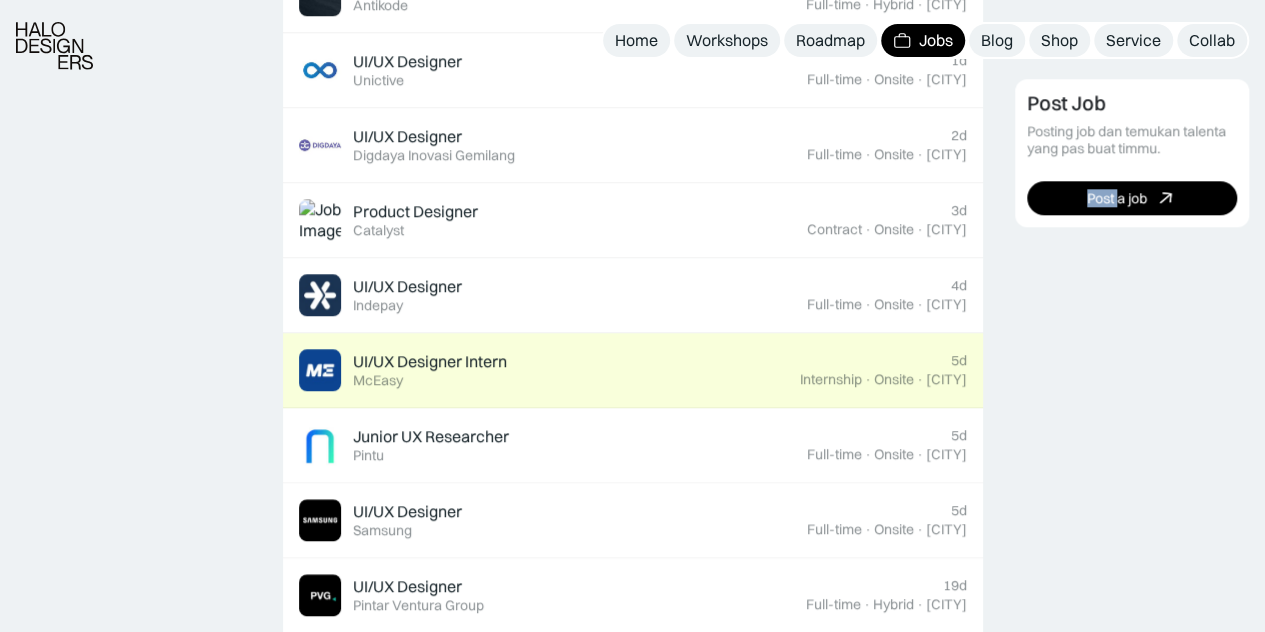 click on "UI/UX Designer Intern Featured McEasy" at bounding box center (549, 370) 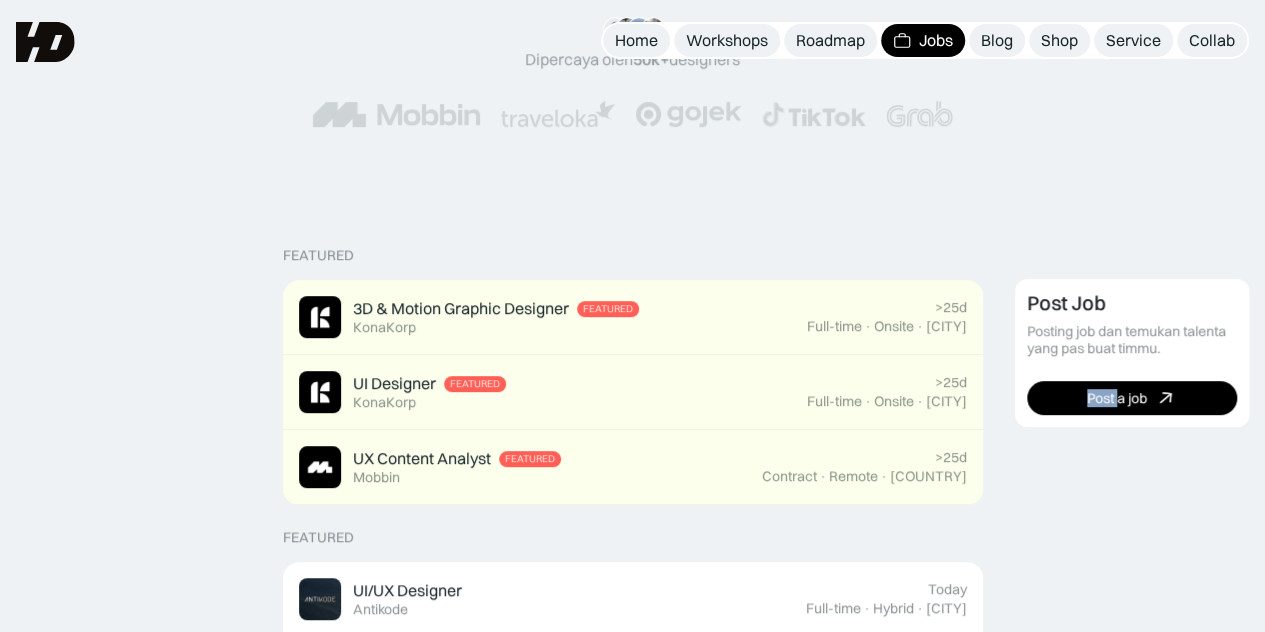scroll, scrollTop: 100, scrollLeft: 0, axis: vertical 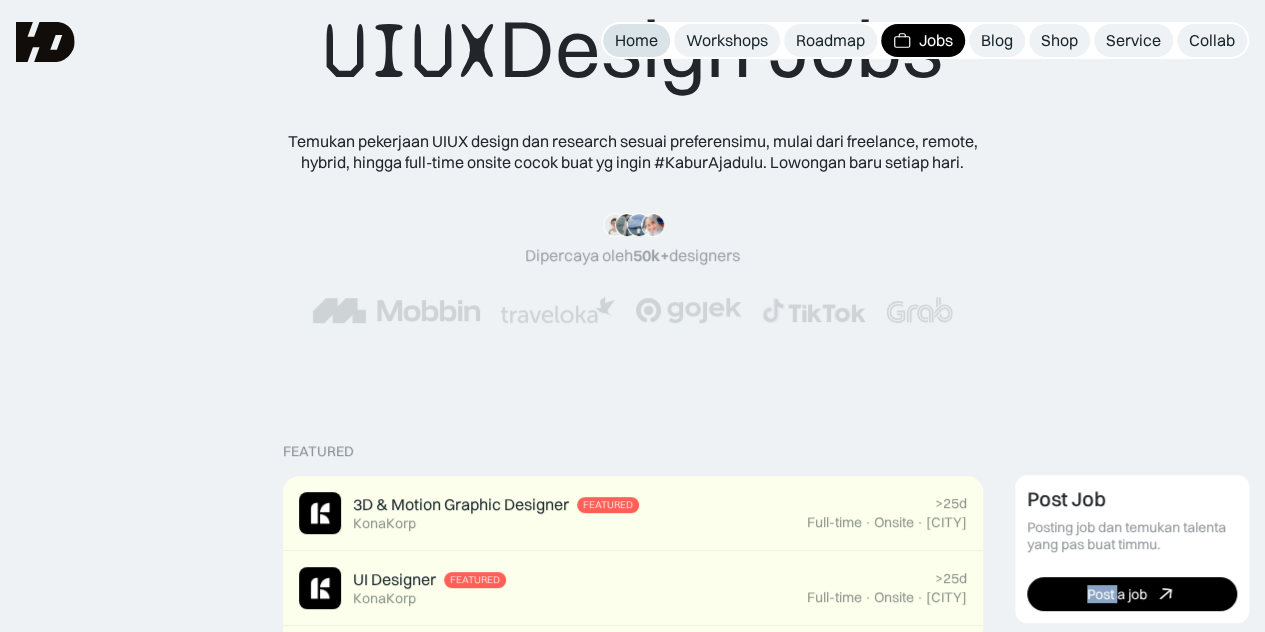click on "Home" at bounding box center (636, 40) 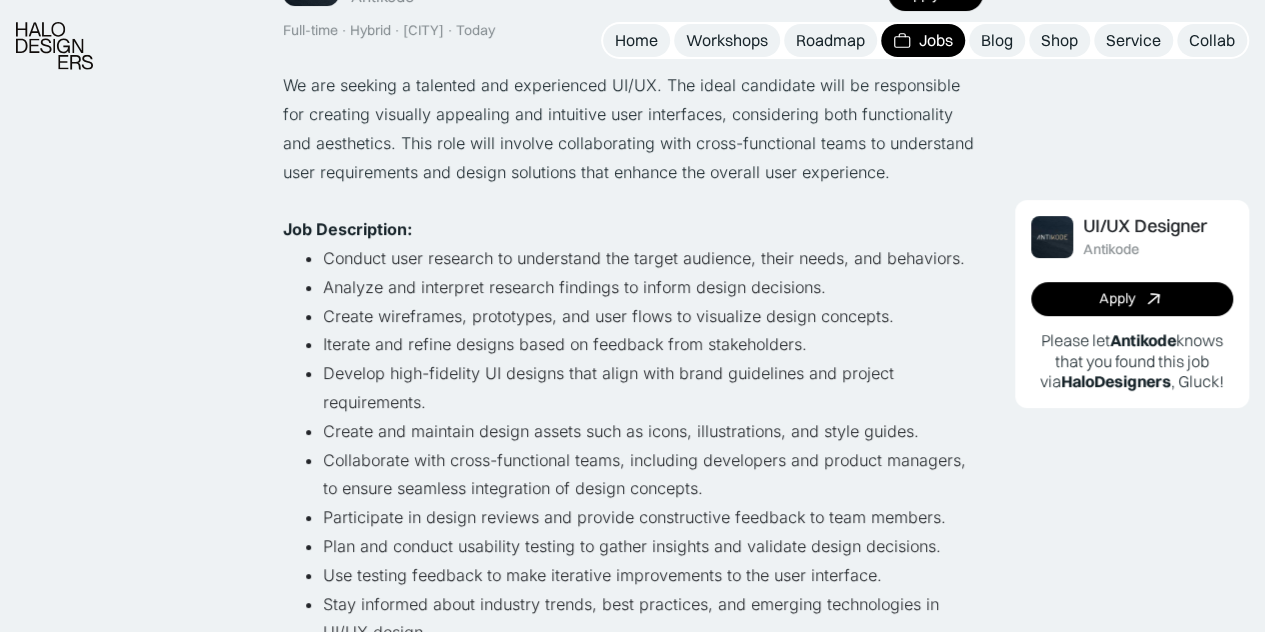 scroll, scrollTop: 100, scrollLeft: 0, axis: vertical 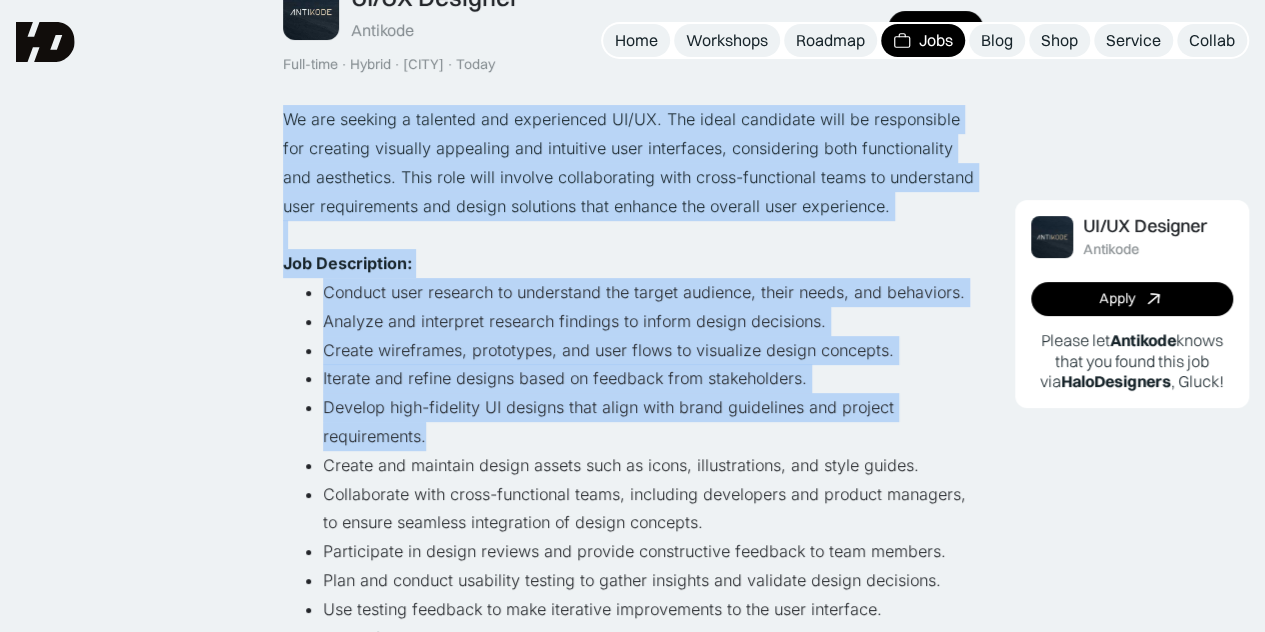 drag, startPoint x: 282, startPoint y: 190, endPoint x: 748, endPoint y: 287, distance: 475.98843 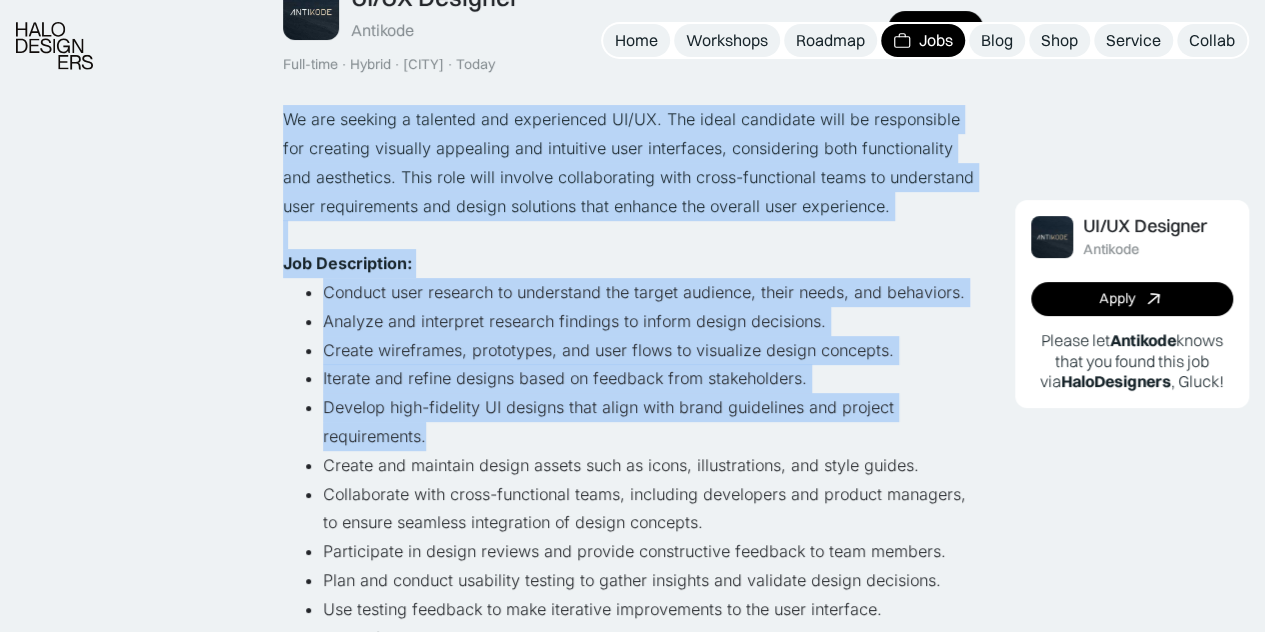 scroll, scrollTop: 400, scrollLeft: 0, axis: vertical 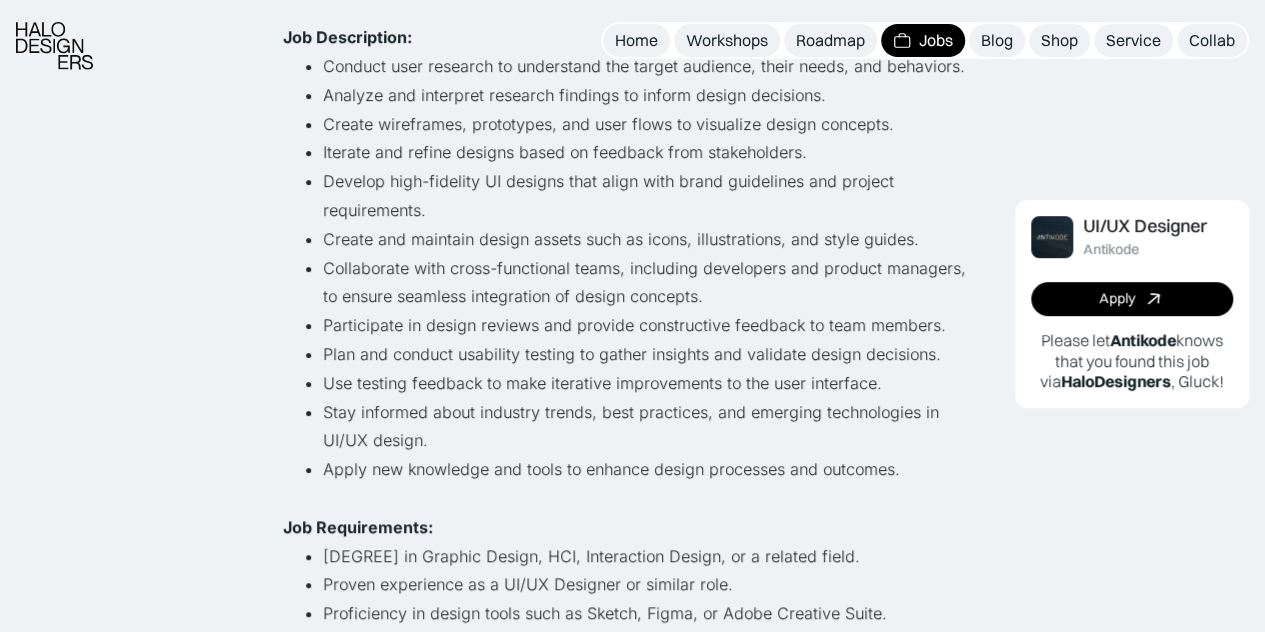click on "Collaborate with cross-functional teams, including developers and product managers, to ensure seamless integration of design concepts." at bounding box center (653, 283) 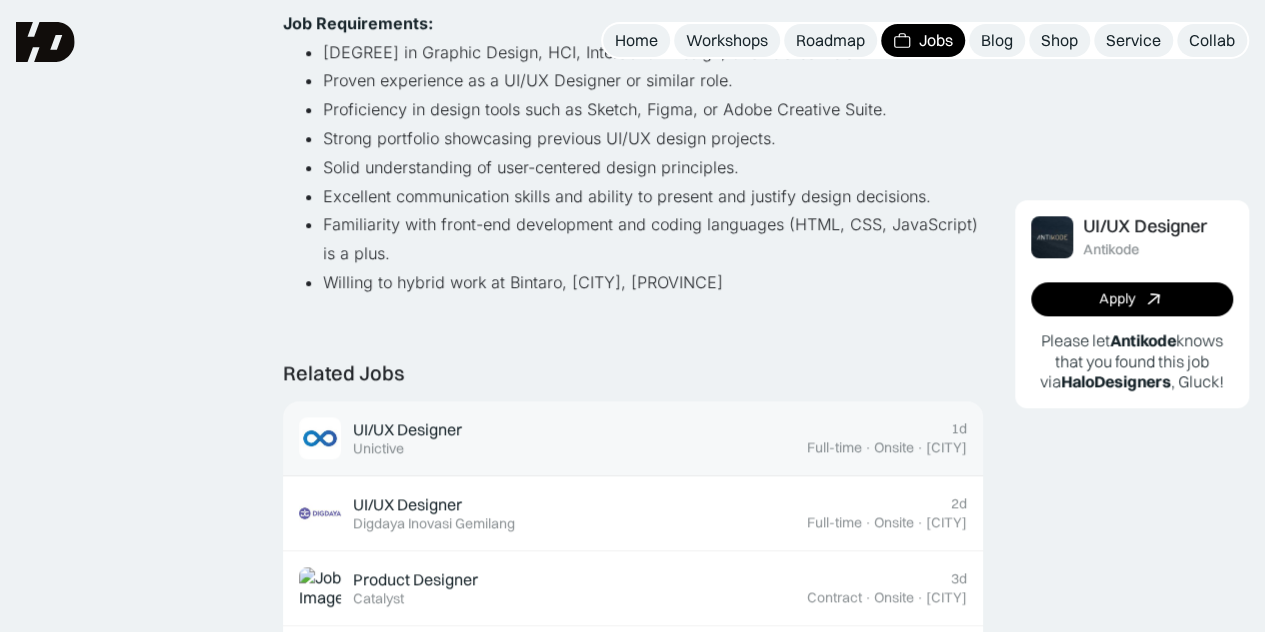 scroll, scrollTop: 900, scrollLeft: 0, axis: vertical 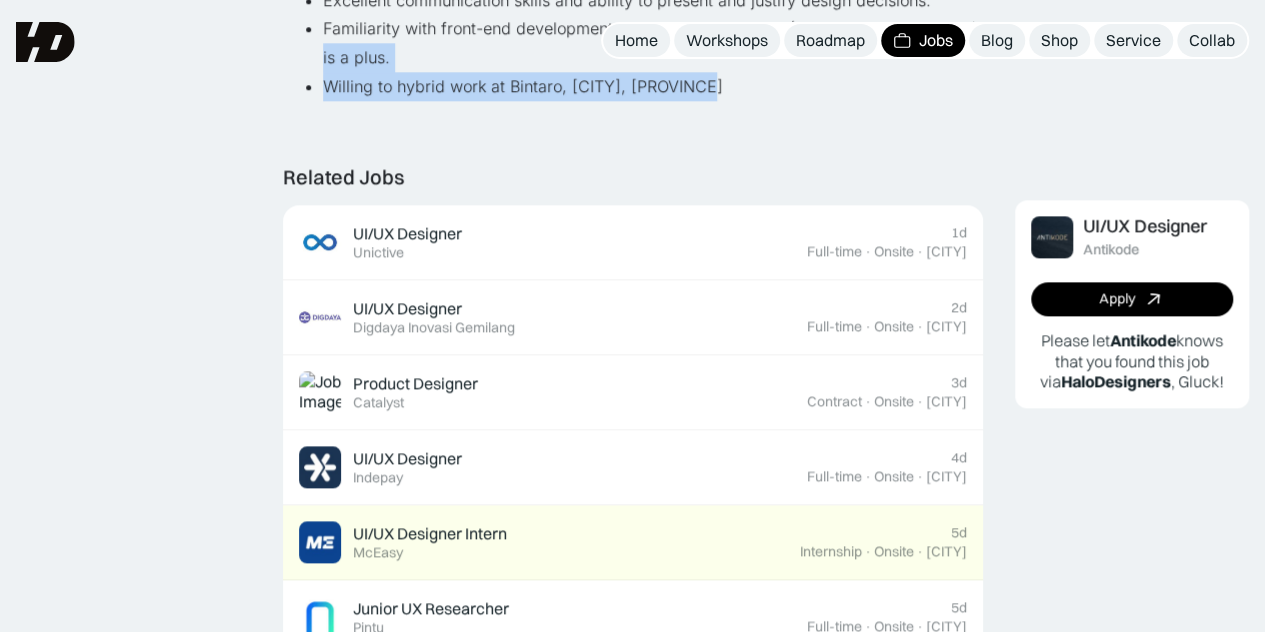 drag, startPoint x: 703, startPoint y: 287, endPoint x: 318, endPoint y: 69, distance: 442.4353 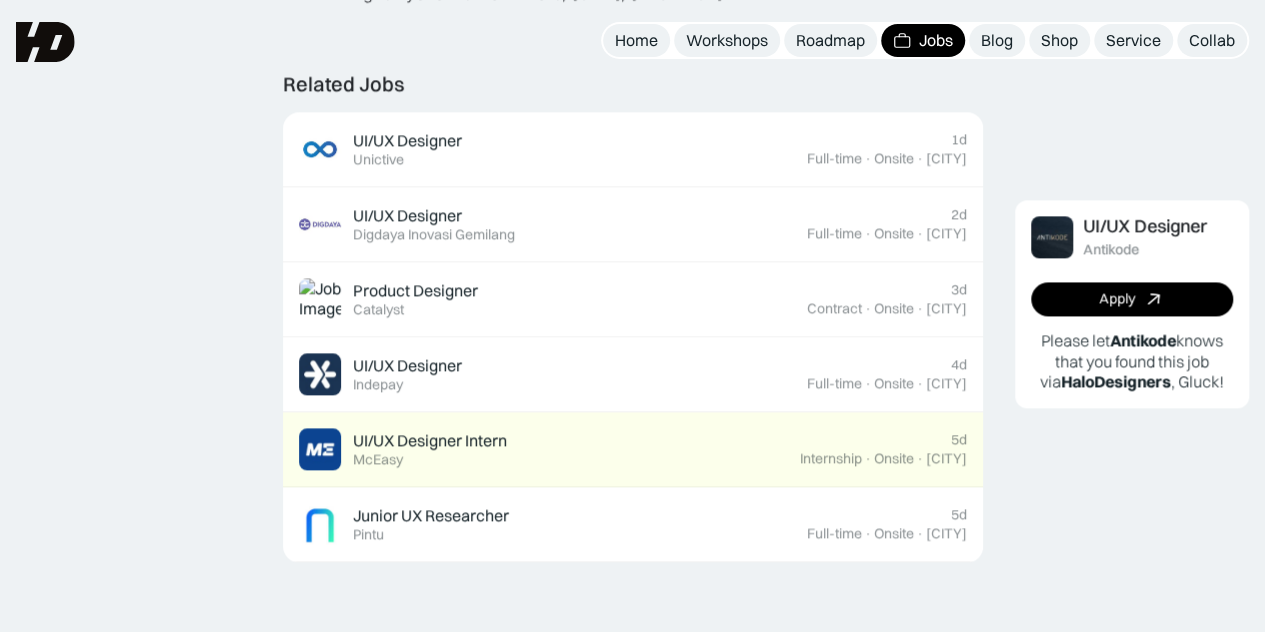 scroll, scrollTop: 1000, scrollLeft: 0, axis: vertical 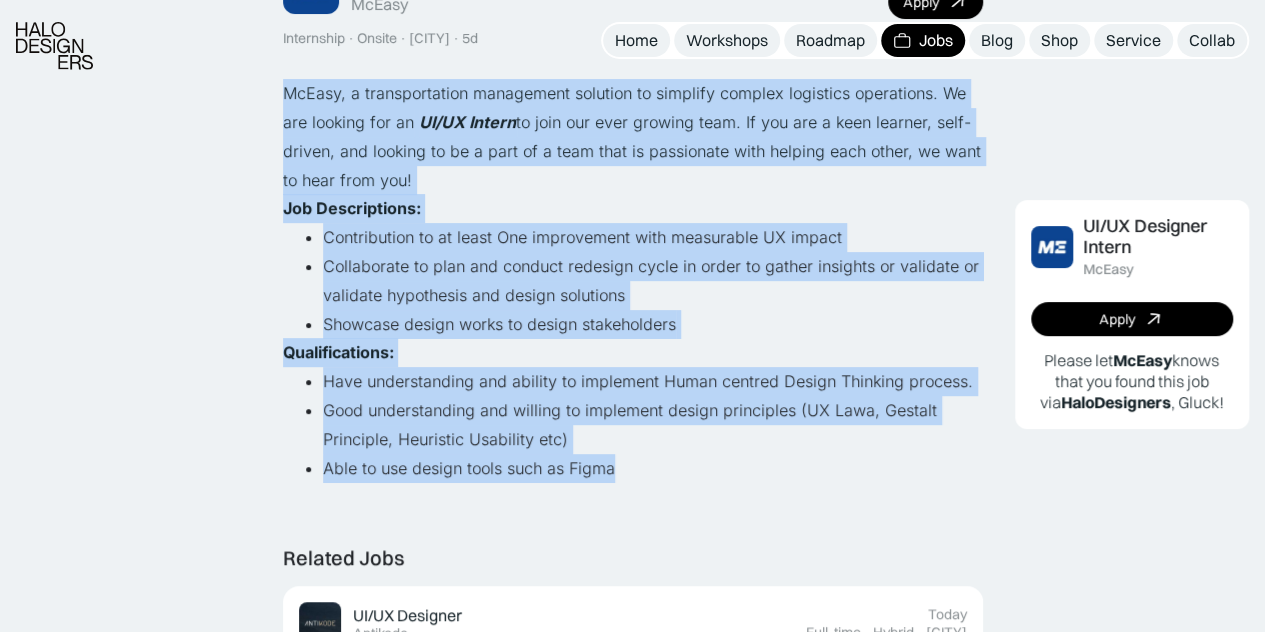 drag, startPoint x: 288, startPoint y: 92, endPoint x: 696, endPoint y: 492, distance: 571.3703 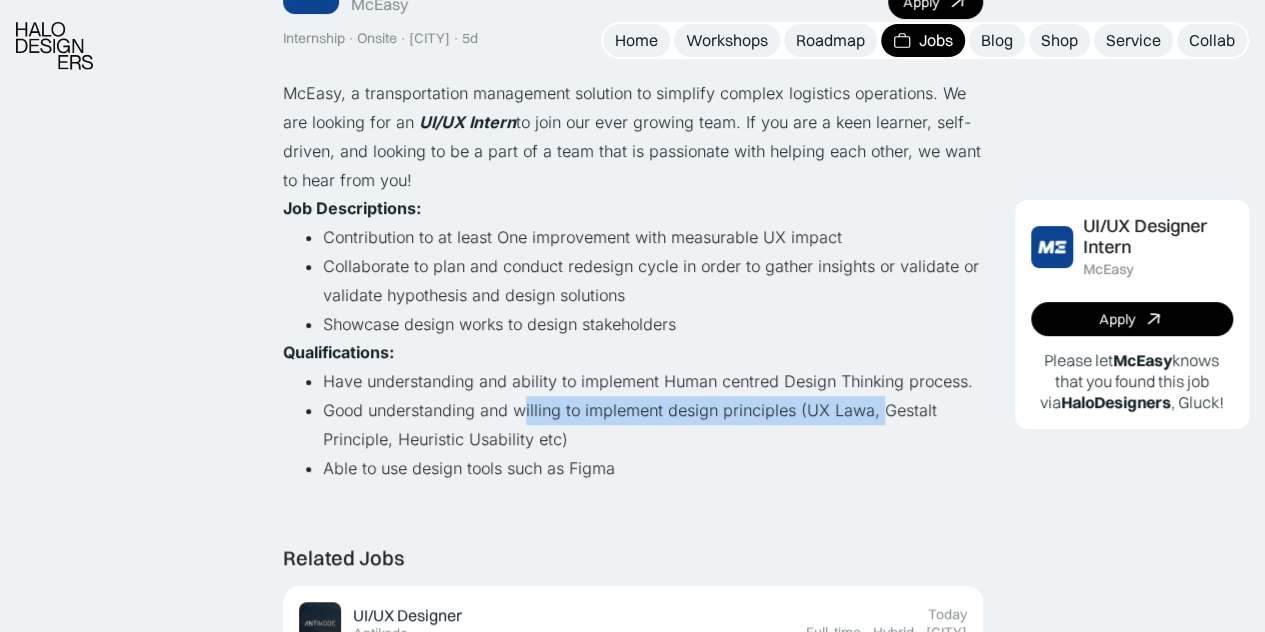 drag, startPoint x: 877, startPoint y: 407, endPoint x: 519, endPoint y: 421, distance: 358.27365 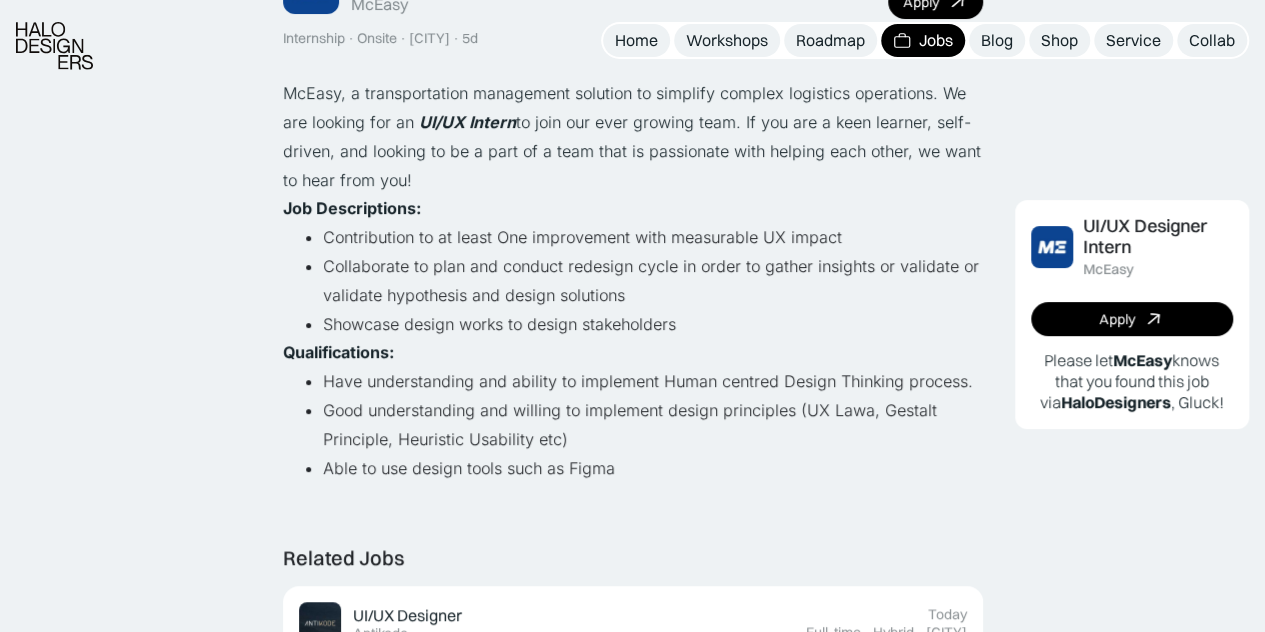 click on "Qualifications:" at bounding box center [633, 352] 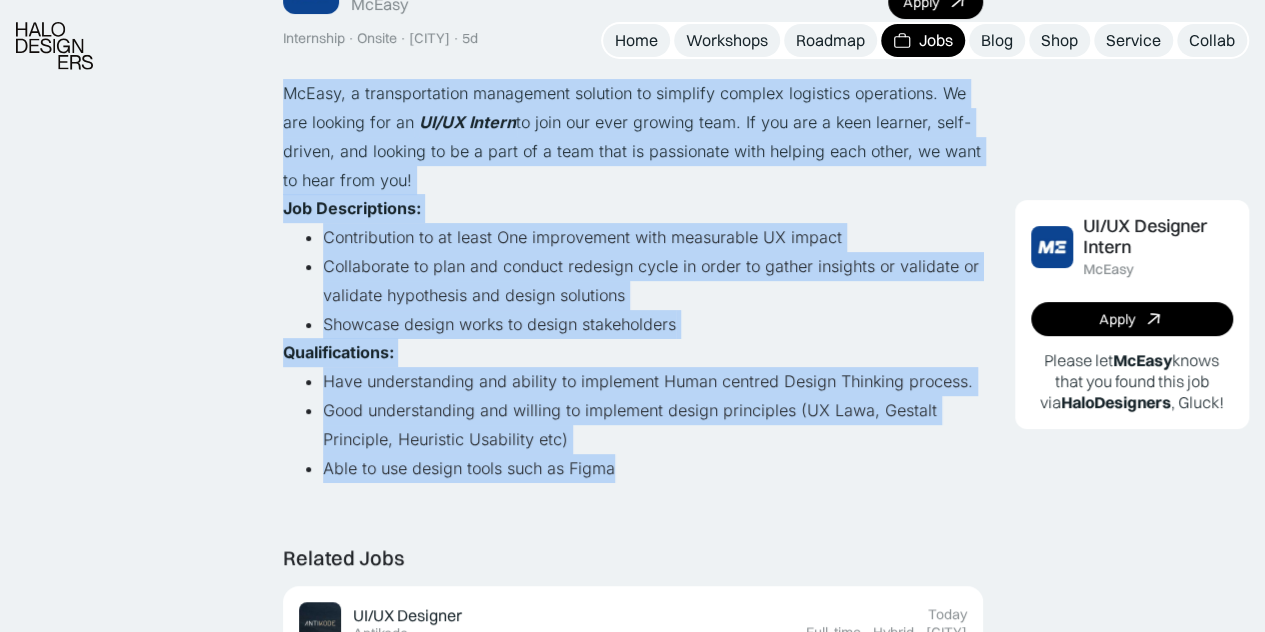 drag, startPoint x: 610, startPoint y: 475, endPoint x: 282, endPoint y: 88, distance: 507.2997 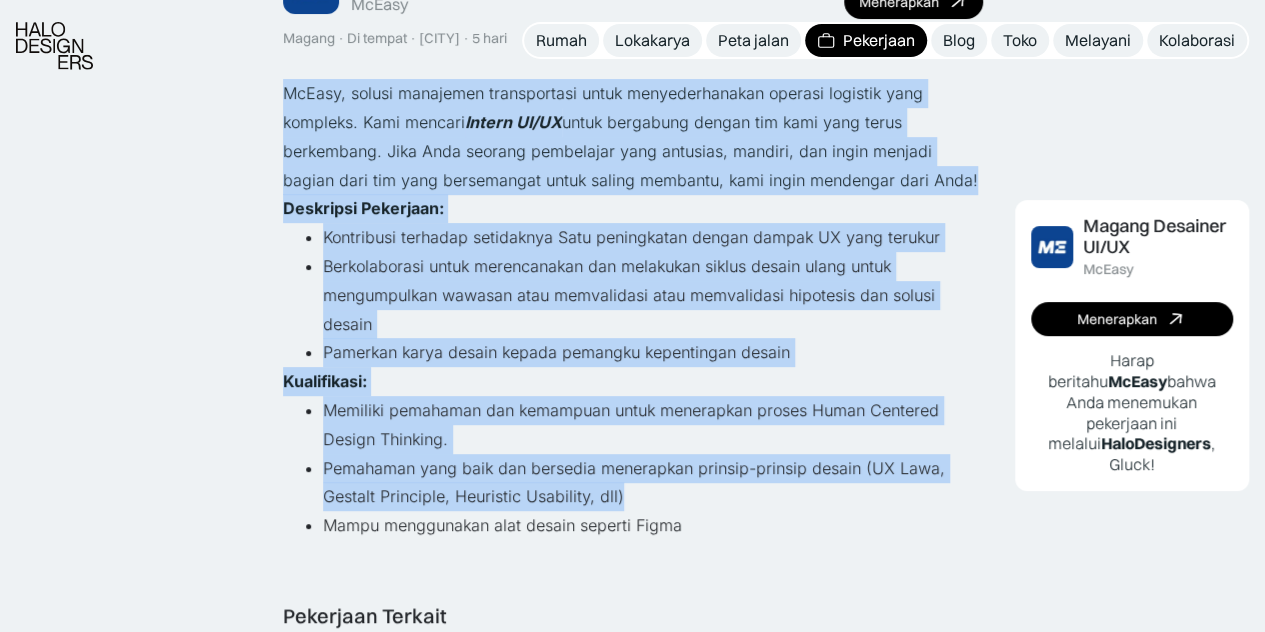 click on "Deskripsi Pekerjaan:" at bounding box center [633, 208] 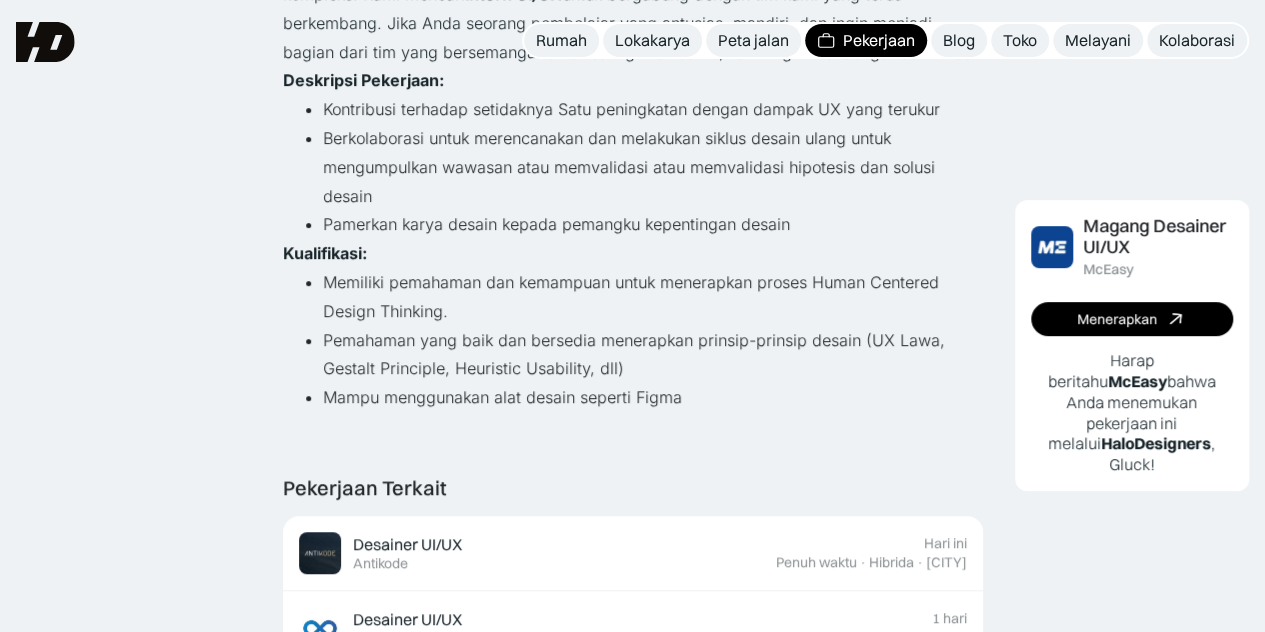scroll, scrollTop: 200, scrollLeft: 0, axis: vertical 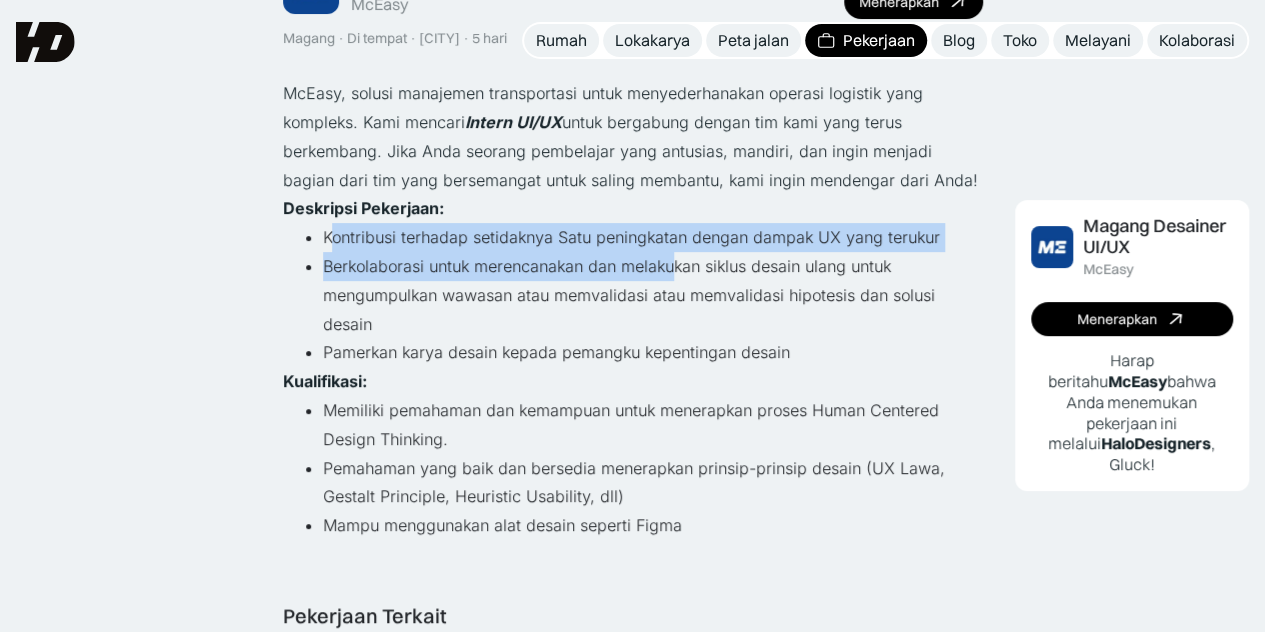 drag, startPoint x: 327, startPoint y: 239, endPoint x: 676, endPoint y: 274, distance: 350.7506 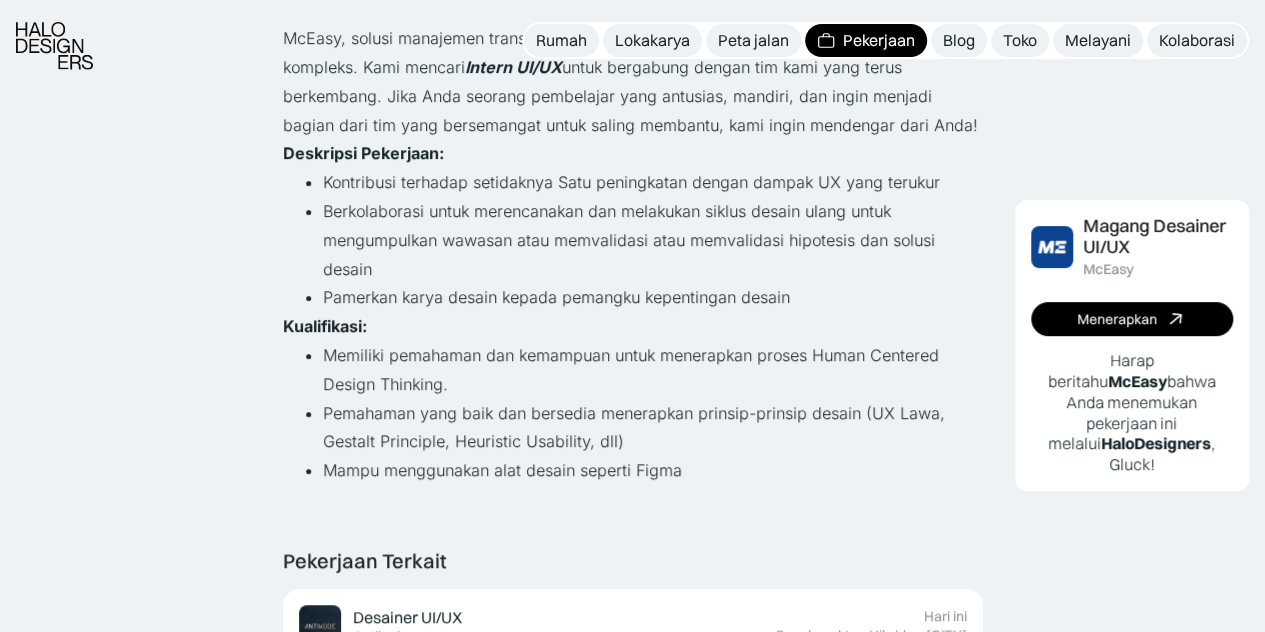scroll, scrollTop: 300, scrollLeft: 0, axis: vertical 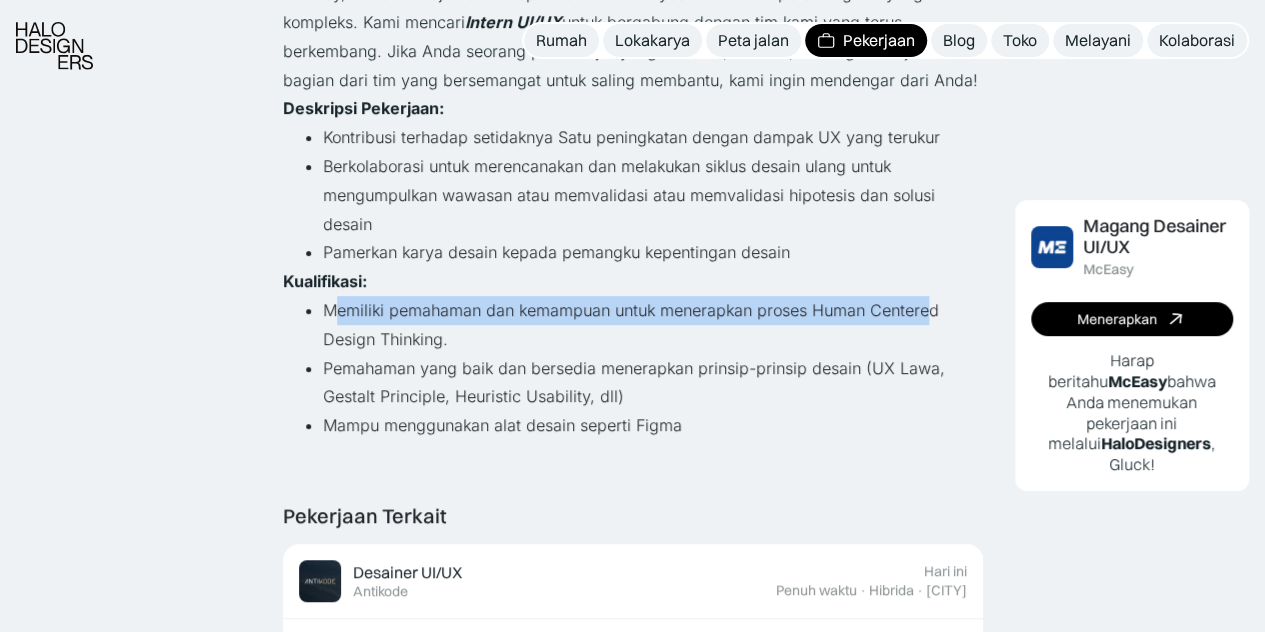 drag, startPoint x: 334, startPoint y: 309, endPoint x: 924, endPoint y: 312, distance: 590.0076 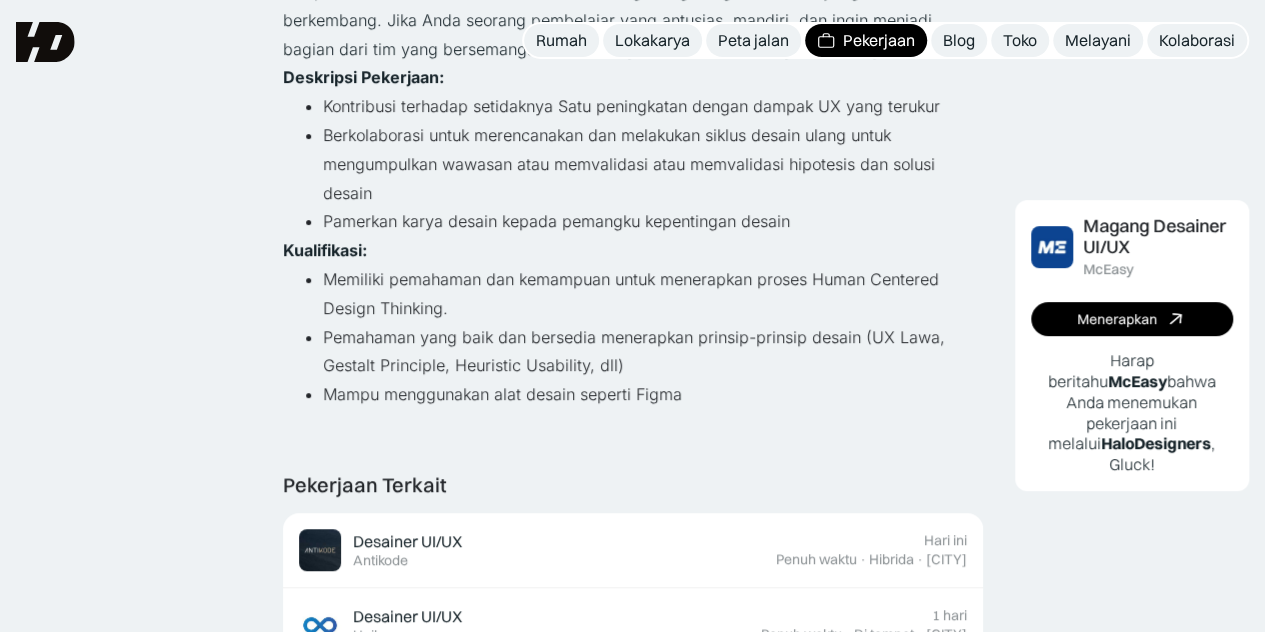 scroll, scrollTop: 300, scrollLeft: 0, axis: vertical 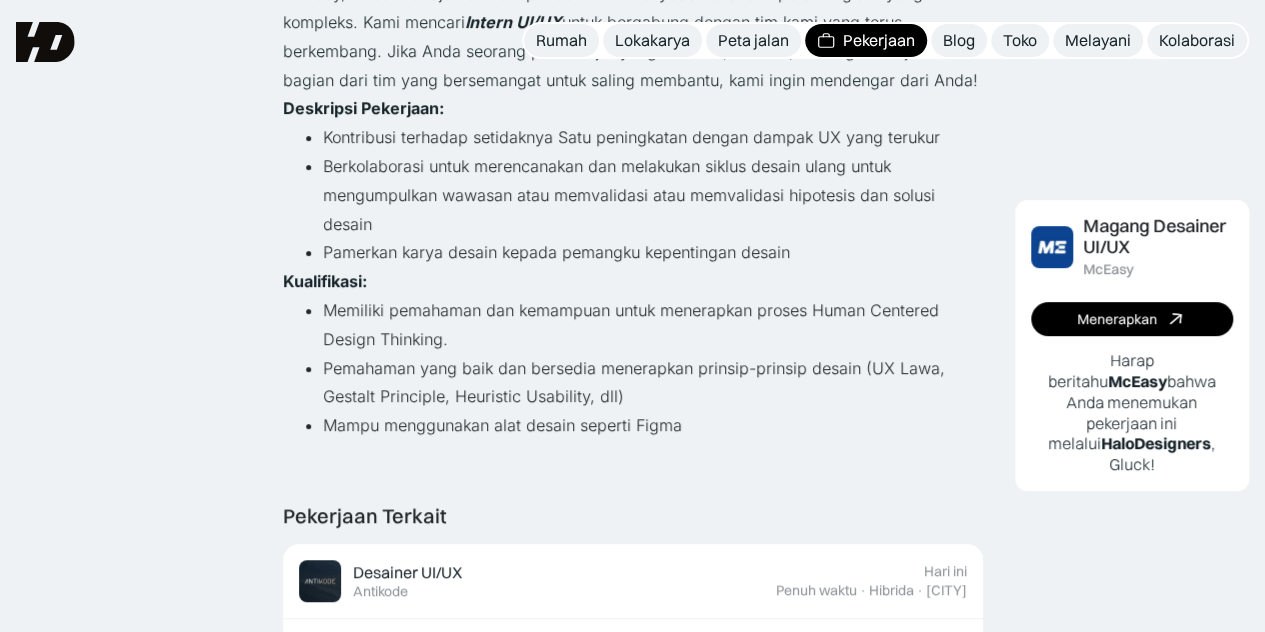 click on "Berkolaborasi untuk merencanakan dan melakukan siklus desain ulang untuk mengumpulkan wawasan atau memvalidasi atau memvalidasi hipotesis dan solusi desain" at bounding box center (629, 195) 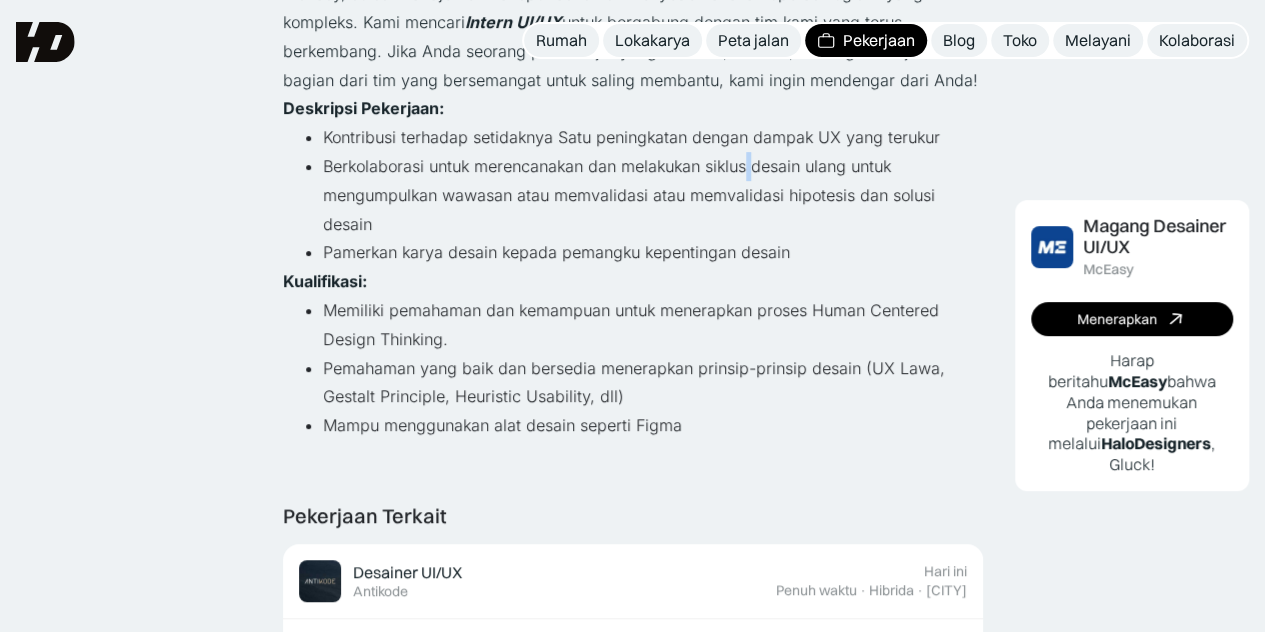click on "Berkolaborasi untuk merencanakan dan melakukan siklus desain ulang untuk mengumpulkan wawasan atau memvalidasi atau memvalidasi hipotesis dan solusi desain" at bounding box center [629, 195] 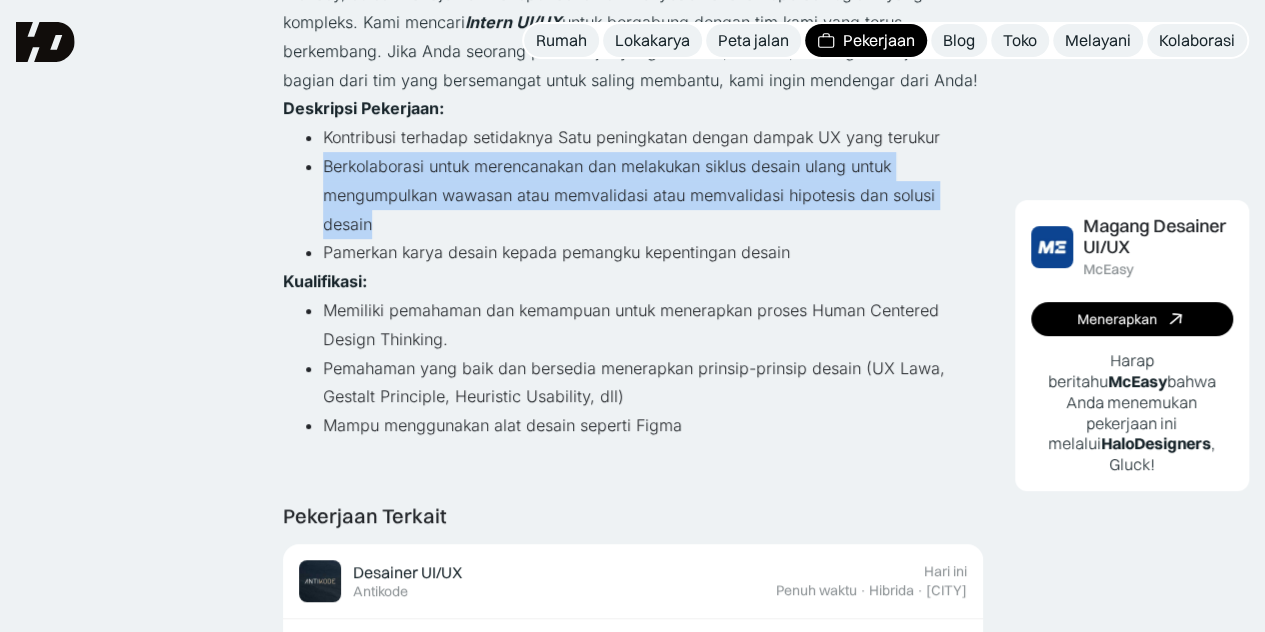 click on "Berkolaborasi untuk merencanakan dan melakukan siklus desain ulang untuk mengumpulkan wawasan atau memvalidasi atau memvalidasi hipotesis dan solusi desain" at bounding box center (629, 195) 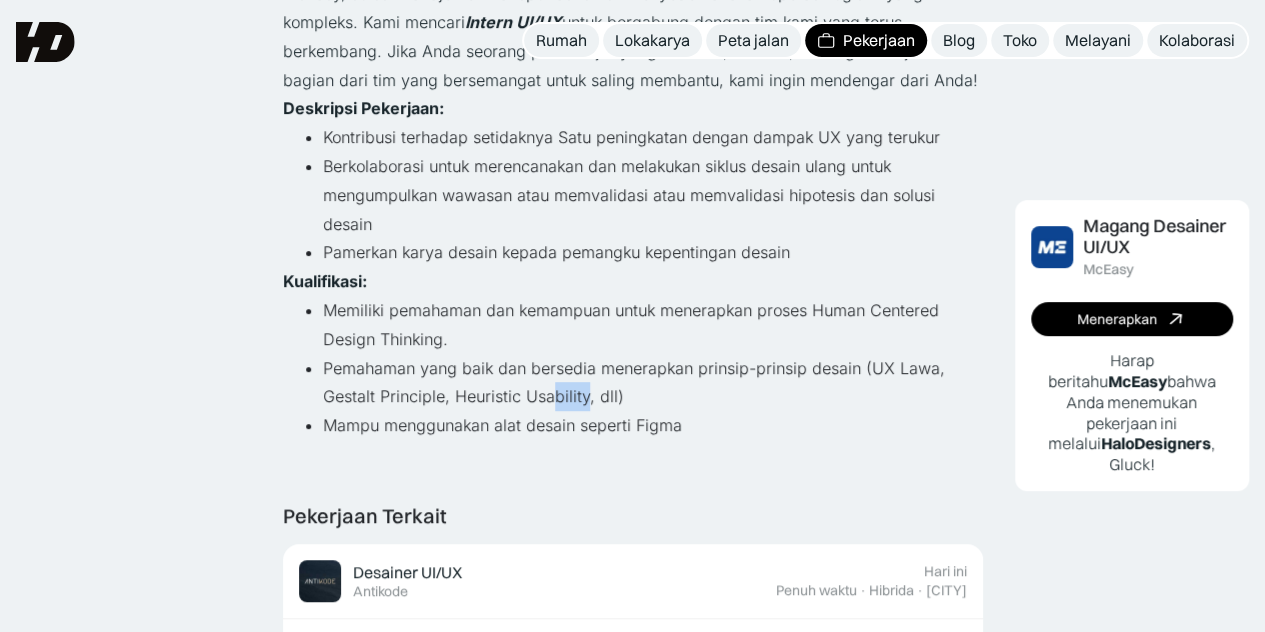 drag, startPoint x: 552, startPoint y: 393, endPoint x: 585, endPoint y: 395, distance: 33.06055 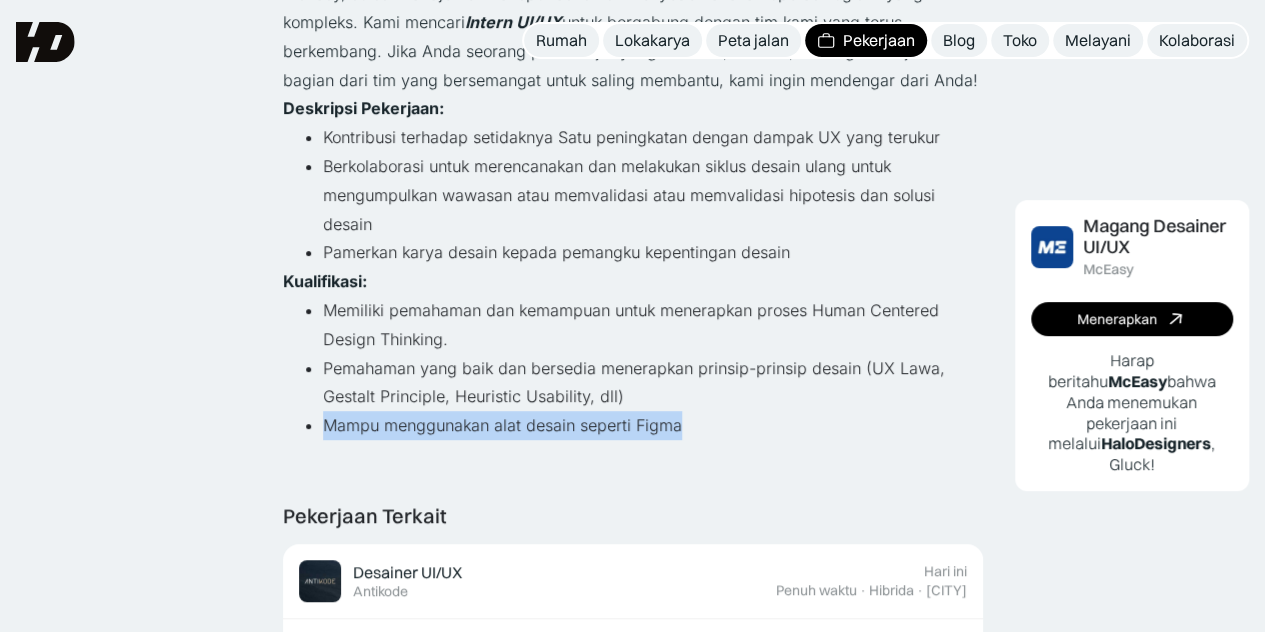 drag, startPoint x: 325, startPoint y: 427, endPoint x: 800, endPoint y: 425, distance: 475.0042 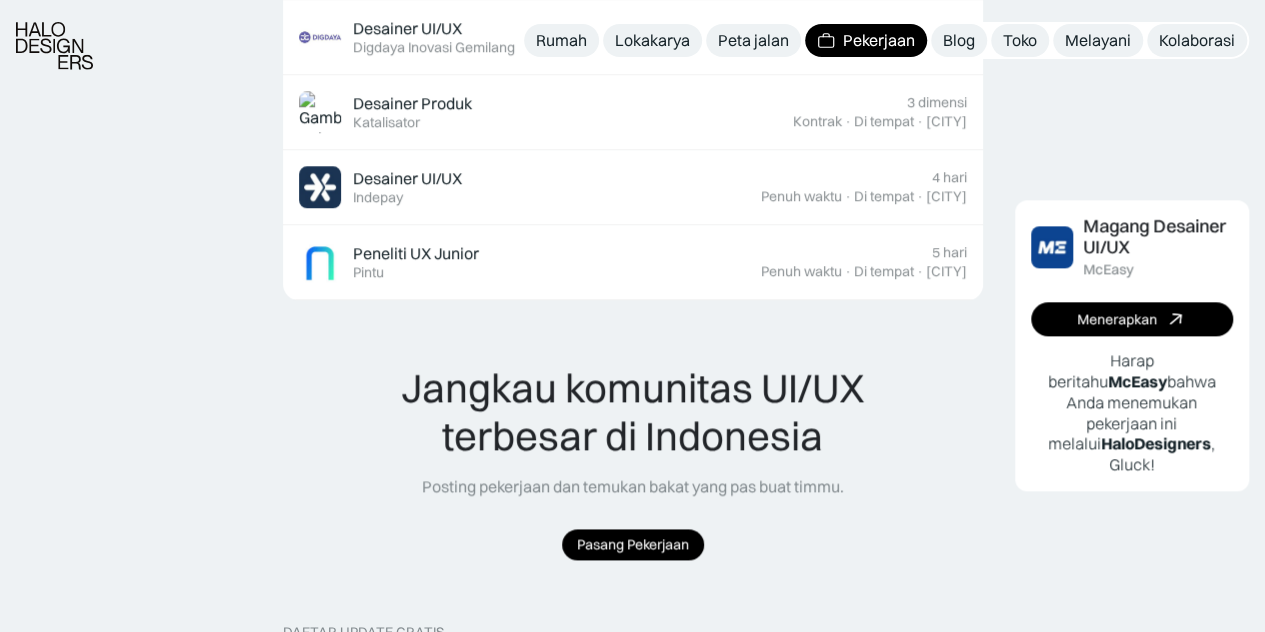 scroll, scrollTop: 1000, scrollLeft: 0, axis: vertical 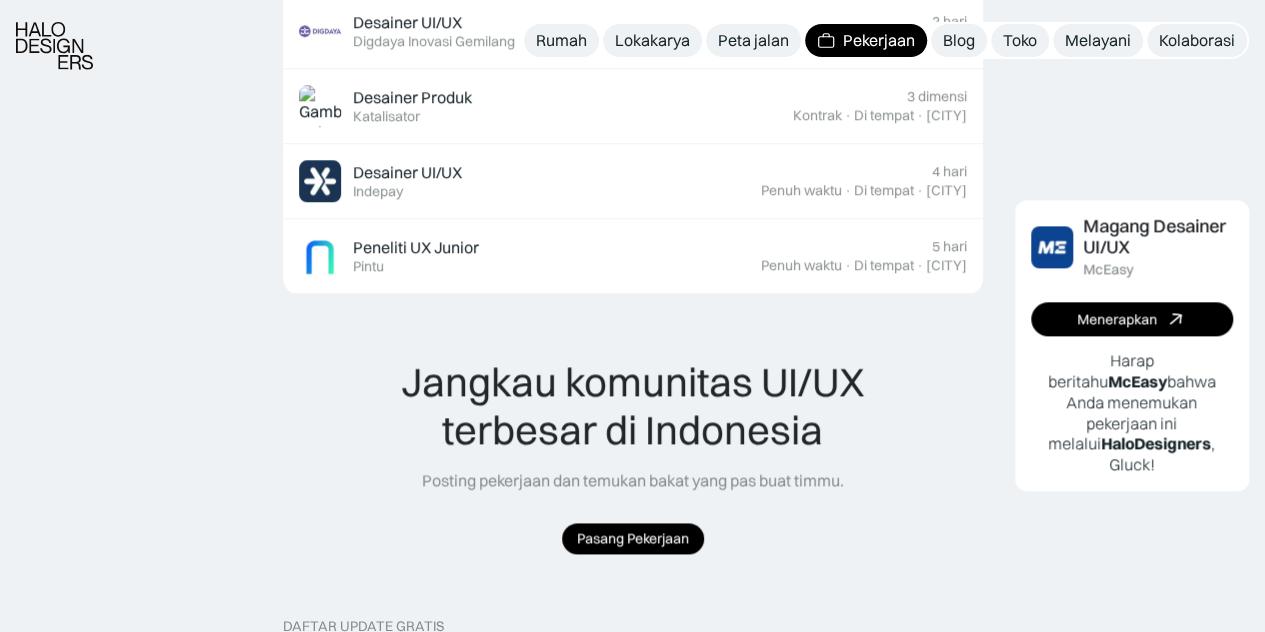 click on "Lihat semua pekerjaan Magang Desainer UI/UX McEasy Magang · Di tempat · Jakarta · 5 hari Menerapkan
McEasy, solusi manajemen transportasi untuk menyederhanakan operasi logistik yang kompleks. Kami mencari  Intern UI/UX  untuk bergabung dengan tim kami yang terus berkembang. Jika Anda seorang pembelajar yang antusias, mandiri, dan ingin menjadi bagian dari tim yang bersemangat untuk saling membantu, kami ingin mendengar dari Anda!   Deskripsi Pekerjaan: Kontribusi terhadap setidaknya Satu peningkatan dengan dampak UX yang terukur Berkolaborasi untuk merencanakan dan melakukan siklus desain ulang untuk mengumpulkan wawasan atau memvalidasi atau memvalidasi hipotesis dan solusi desain Pamerkan karya desain kepada pemangku kepentingan desain Kualifikasi: Memiliki pemahaman dan kemampuan untuk menerapkan proses Human Centered Design Thinking. Pemahaman yang baik dan bersedia menerapkan prinsip-prinsip desain (UX Lawa, Gestalt Principle, Heuristic Usability, dll) Magang Desainer UI/UX McEasy" at bounding box center [633, 77] 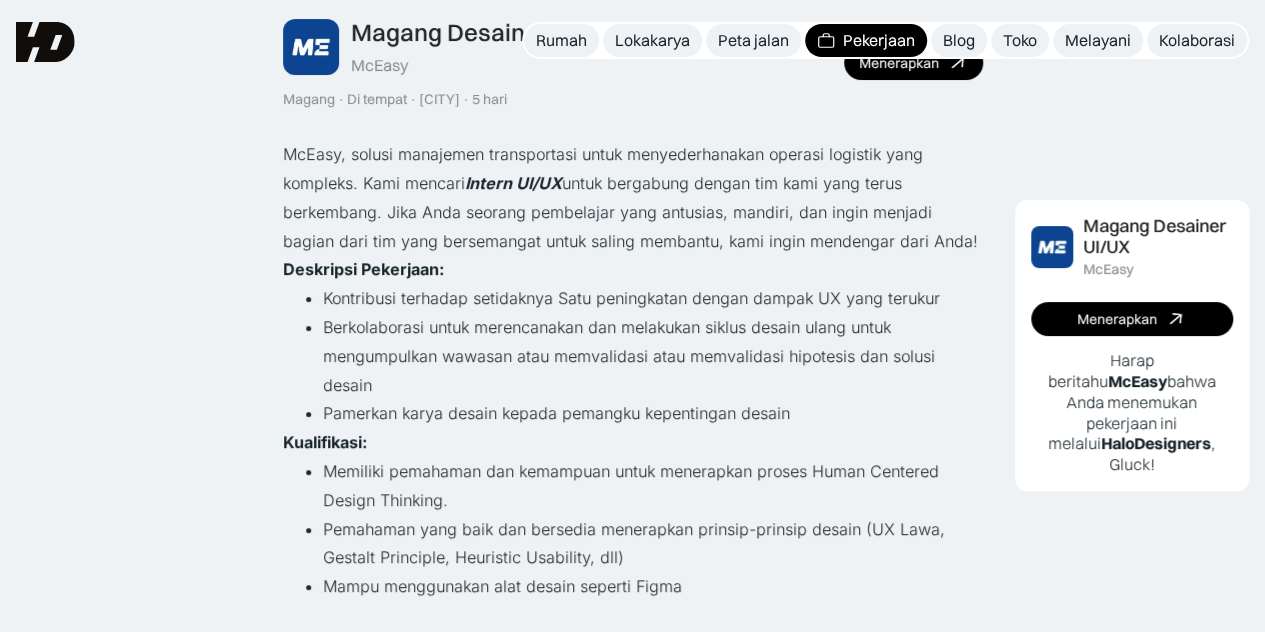 scroll, scrollTop: 0, scrollLeft: 0, axis: both 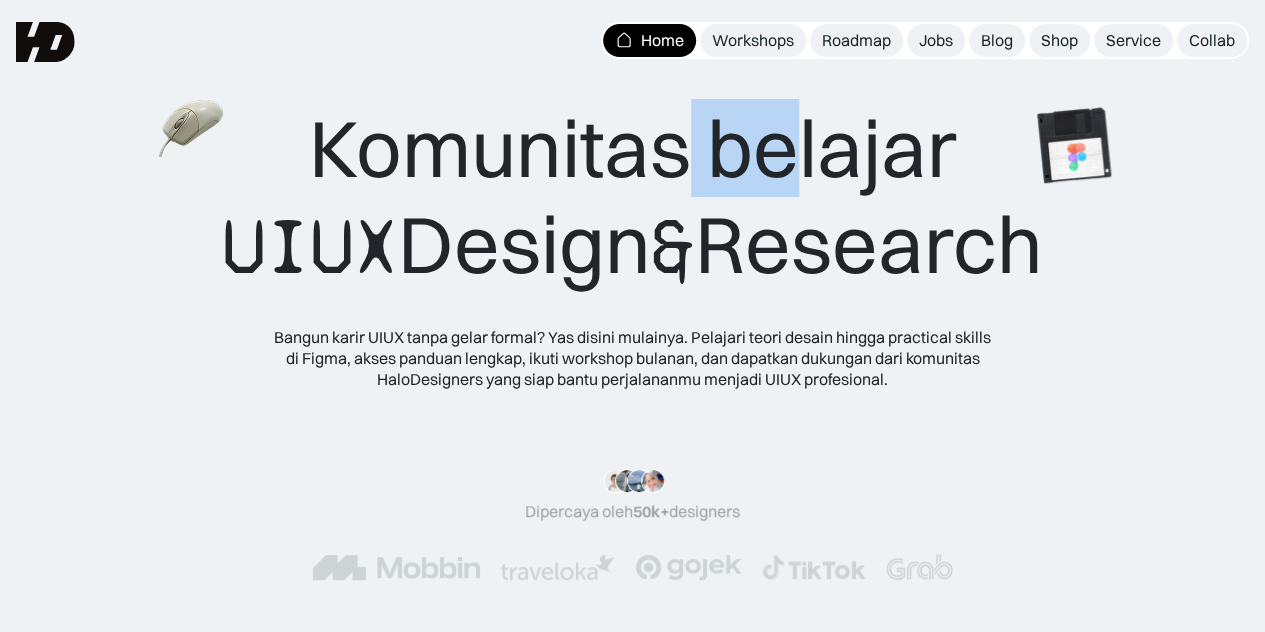 drag, startPoint x: 676, startPoint y: 153, endPoint x: 806, endPoint y: 155, distance: 130.01538 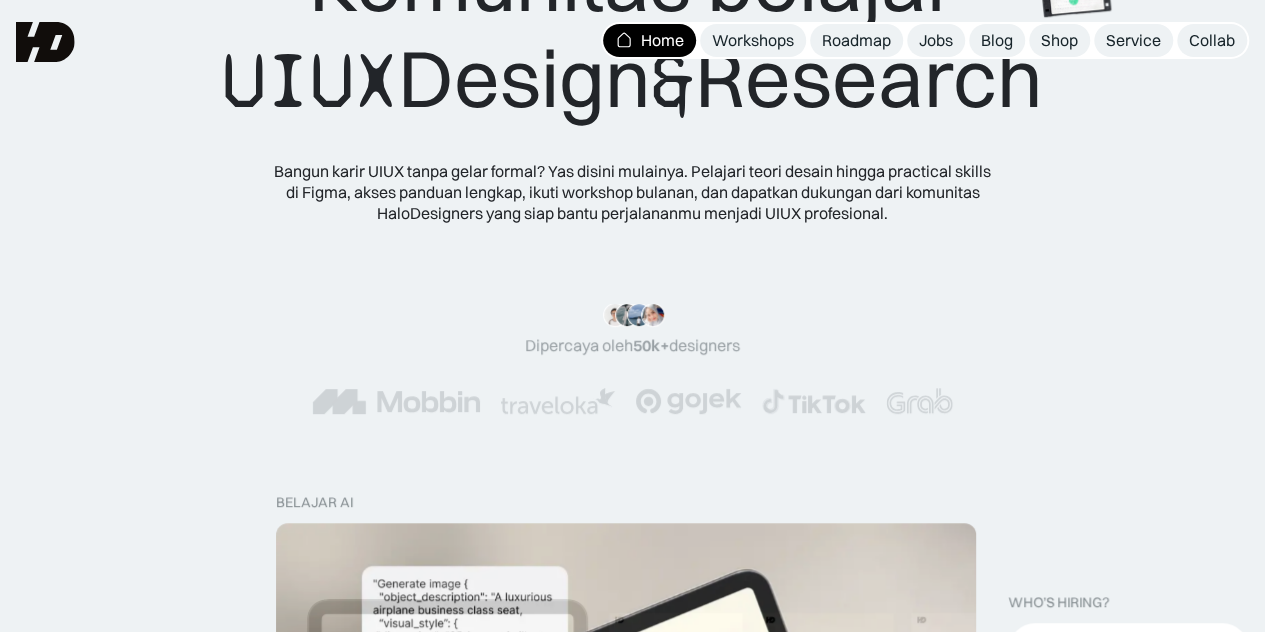 scroll, scrollTop: 0, scrollLeft: 0, axis: both 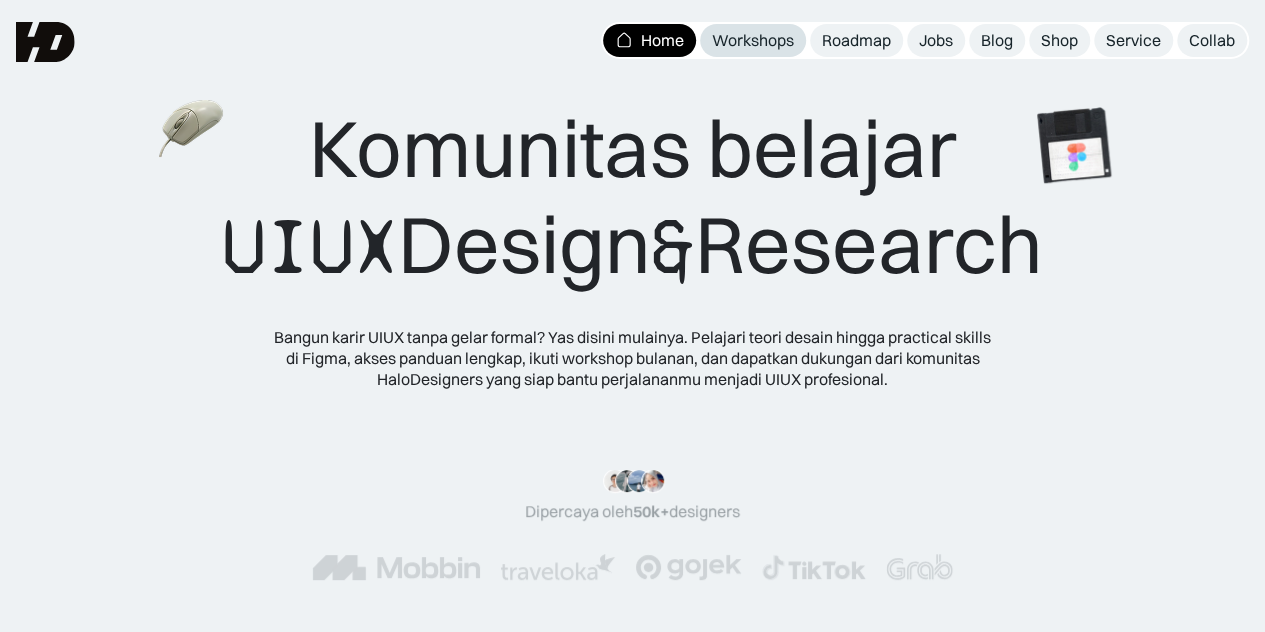 click on "Workshops" at bounding box center [753, 40] 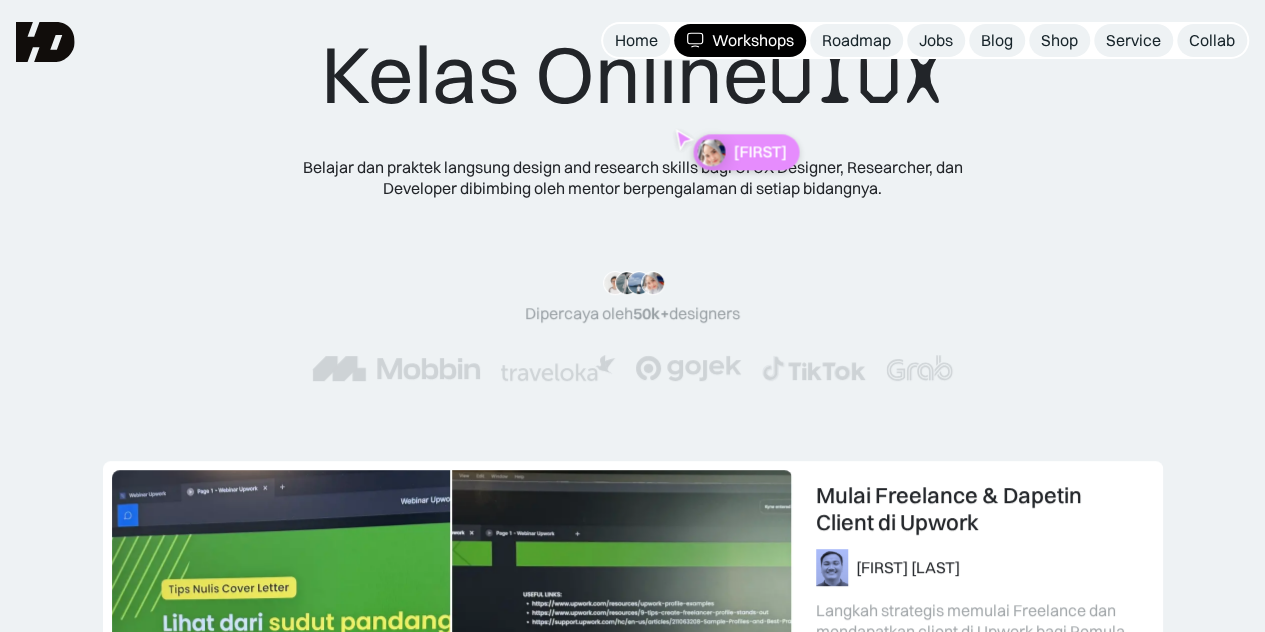 scroll, scrollTop: 0, scrollLeft: 0, axis: both 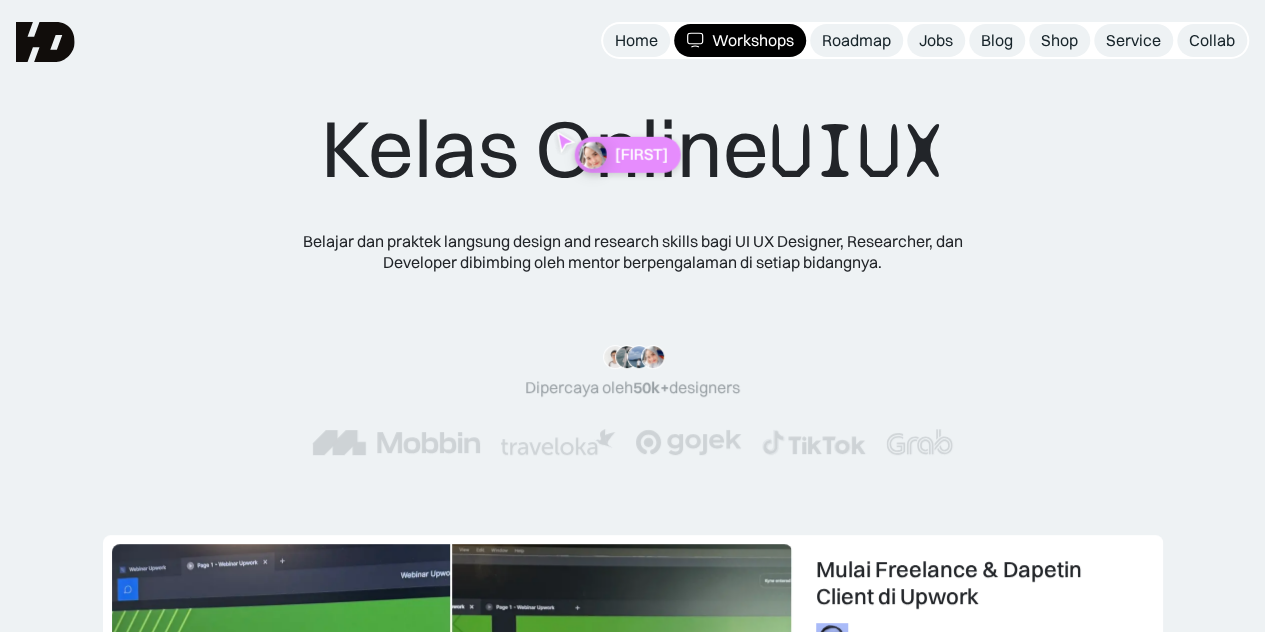 click on "Kelas Online  UIUX" at bounding box center (633, 149) 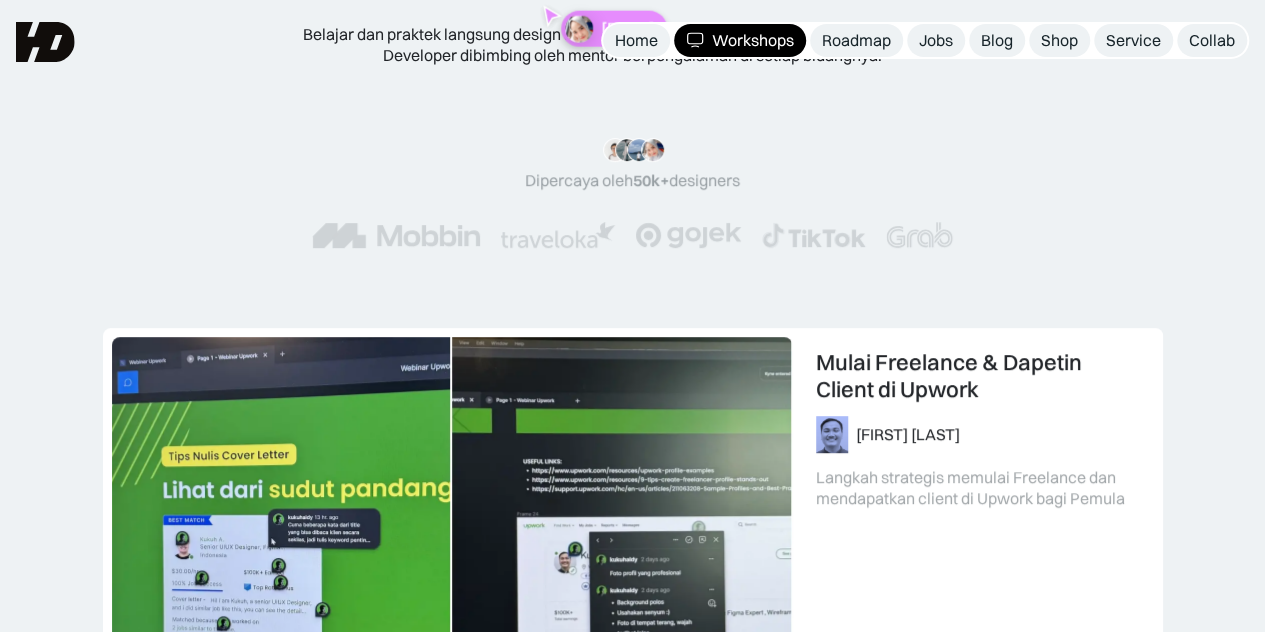 scroll, scrollTop: 100, scrollLeft: 0, axis: vertical 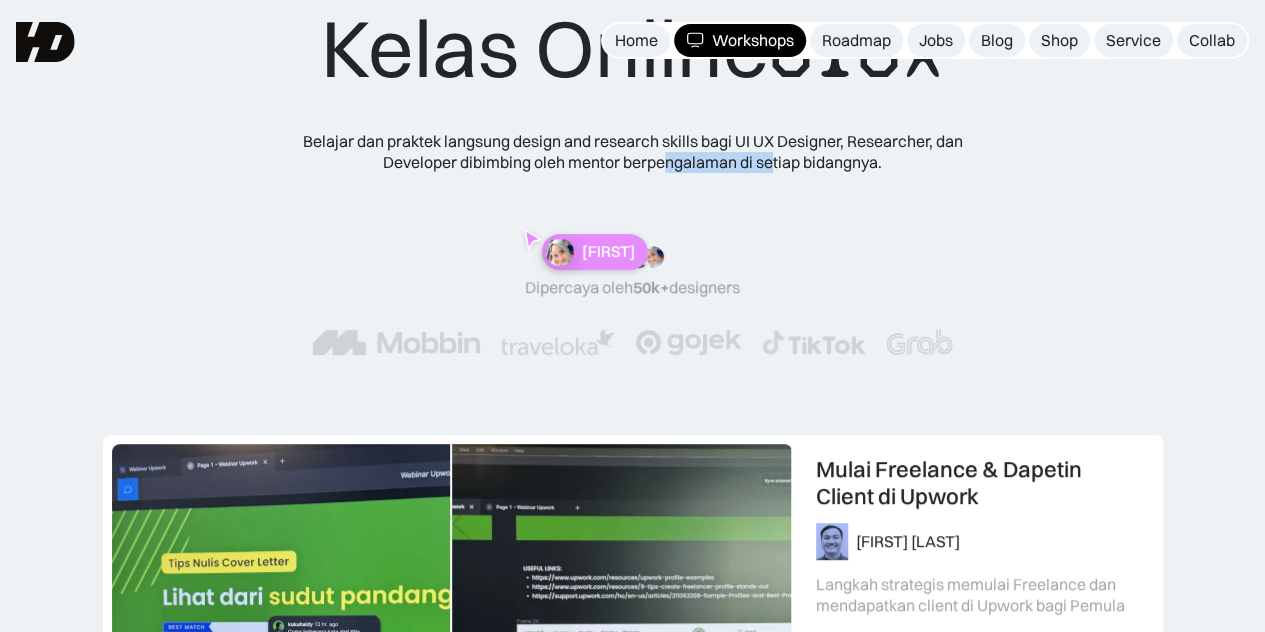 drag, startPoint x: 666, startPoint y: 153, endPoint x: 792, endPoint y: 153, distance: 126 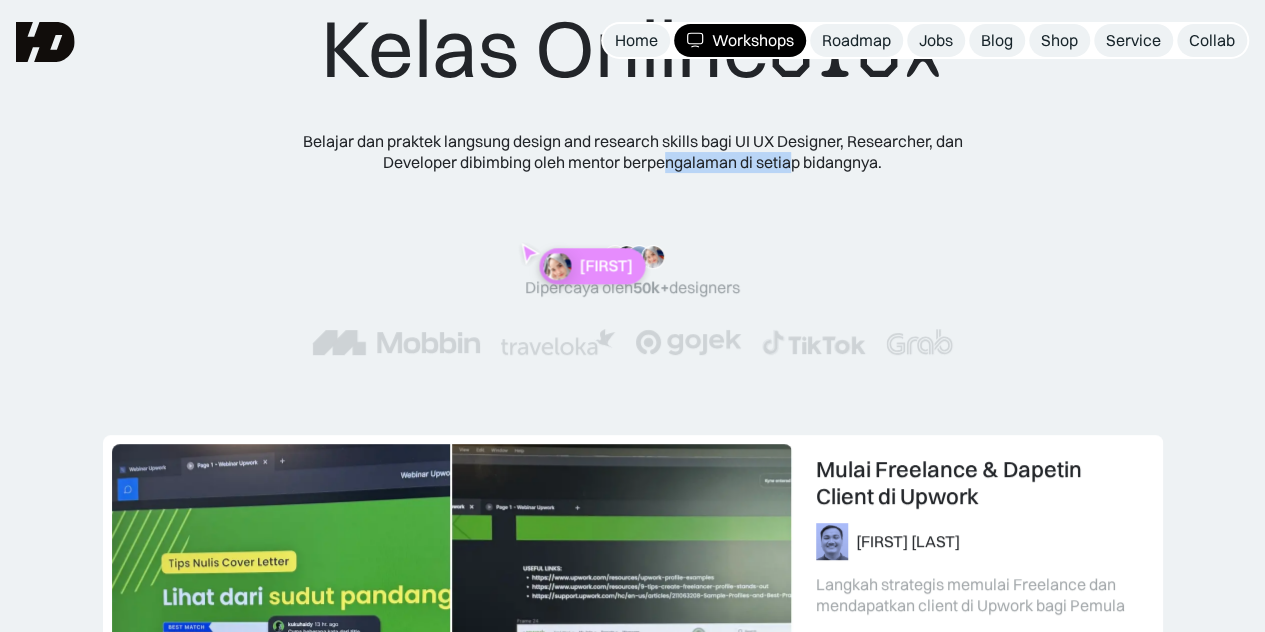 click on "Belajar dan praktek langsung design and research skills bagi UI UX Designer, Researcher, dan Developer dibimbing oleh mentor berpengalaman di setiap bidangnya." at bounding box center [633, 152] 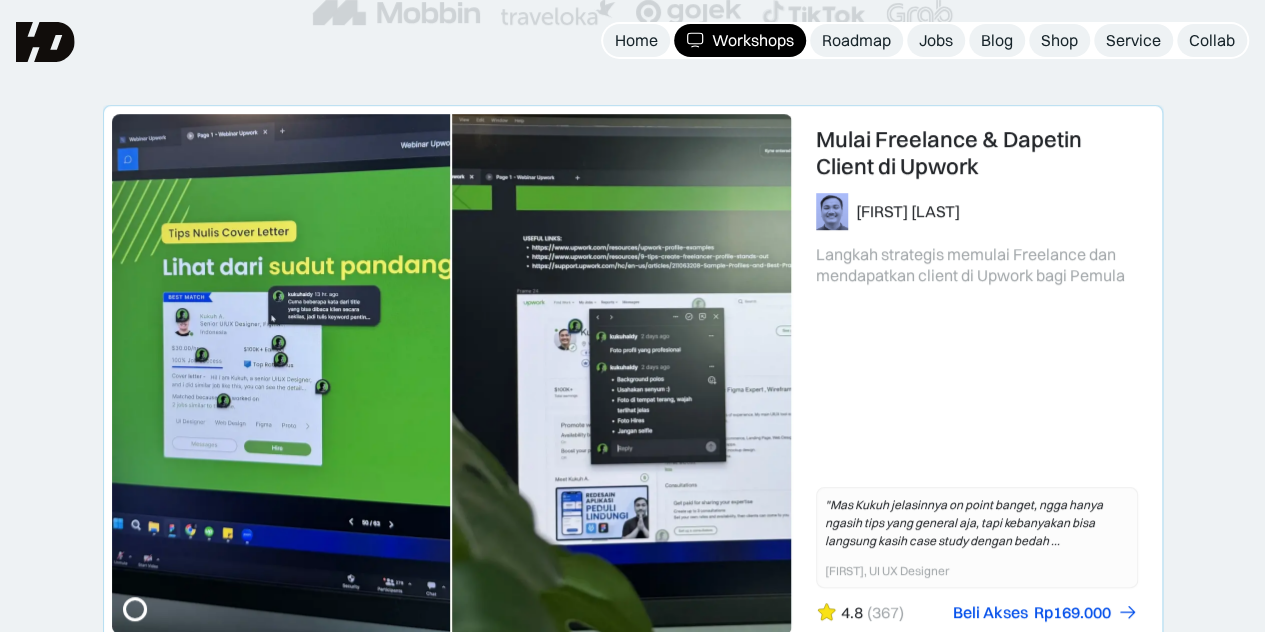 scroll, scrollTop: 400, scrollLeft: 0, axis: vertical 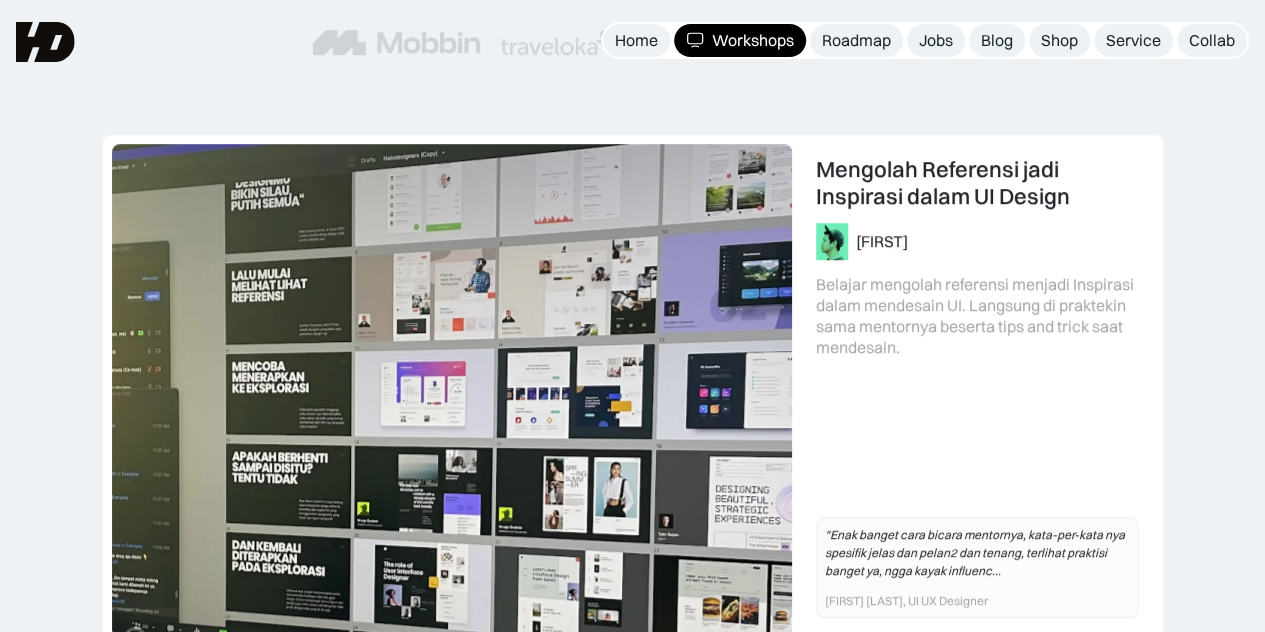click at bounding box center [633, 404] 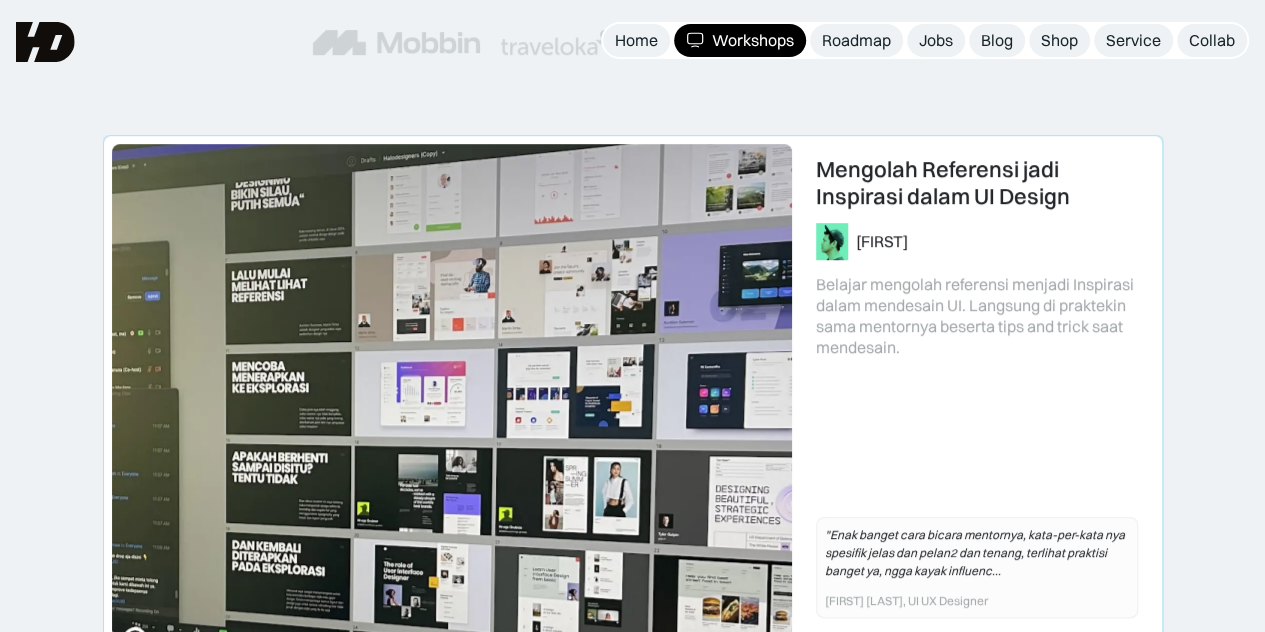 drag, startPoint x: 402, startPoint y: 238, endPoint x: 1045, endPoint y: 239, distance: 643.0008 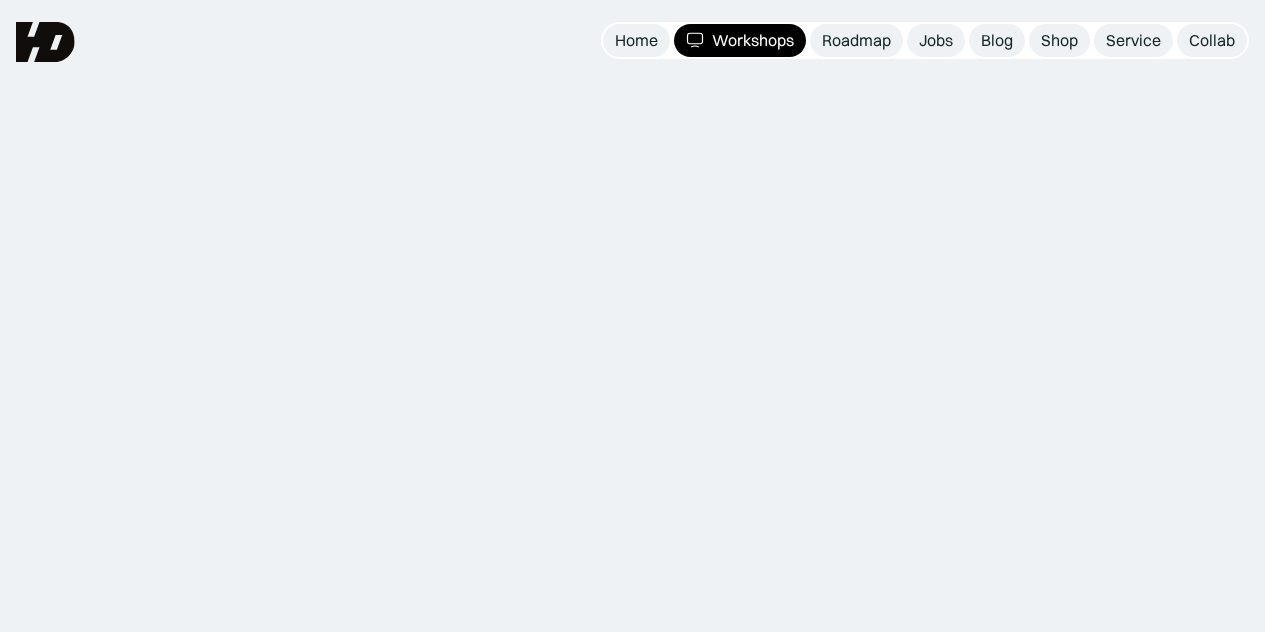 scroll, scrollTop: 0, scrollLeft: 0, axis: both 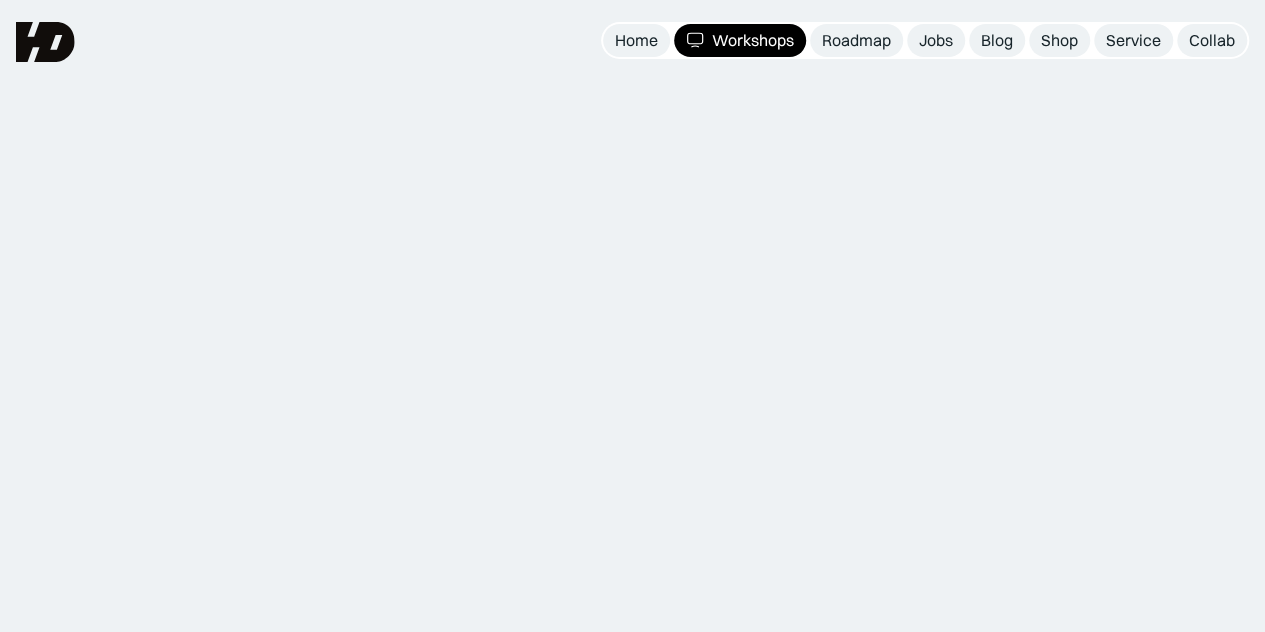 click on "Workshops" at bounding box center (753, 40) 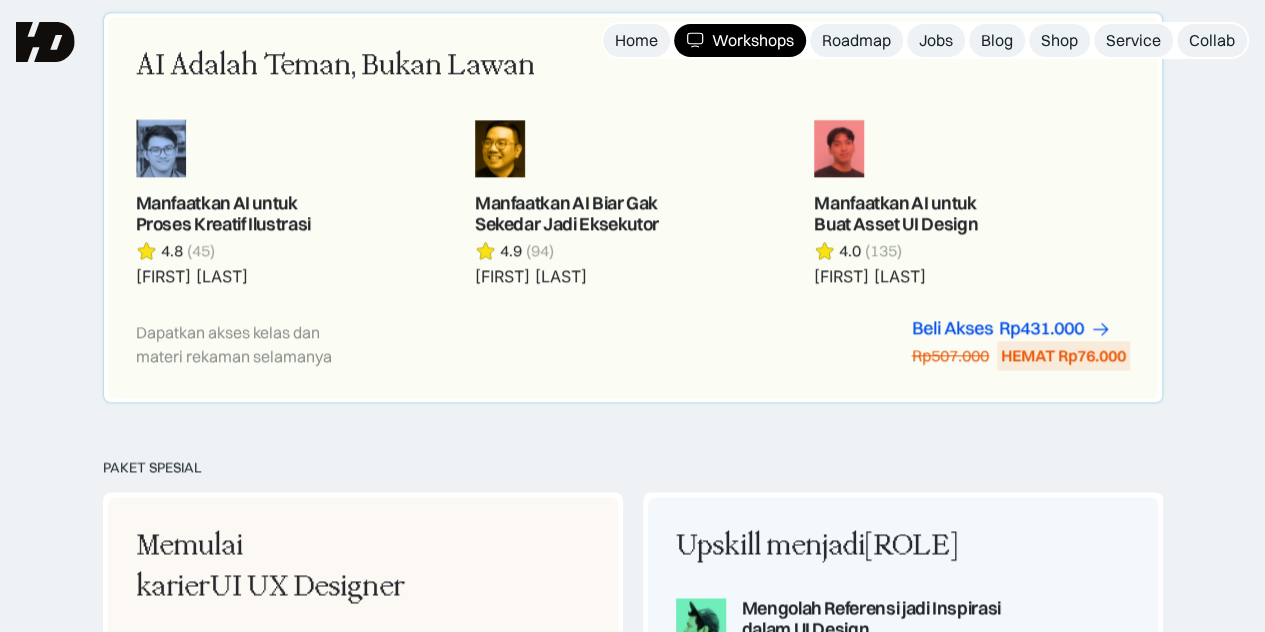 scroll, scrollTop: 1100, scrollLeft: 0, axis: vertical 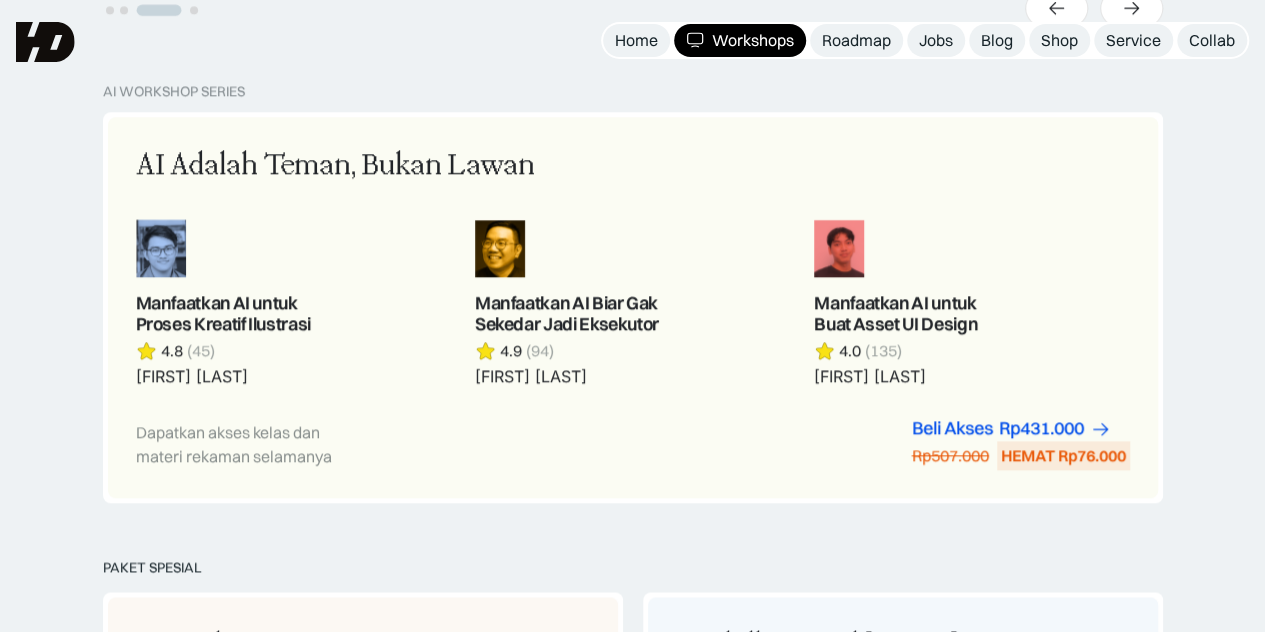 click on "[MONTH] [DAY], [YEAR] [FIRST] [LAST] [RATING] ([COUNT]) [FIRST] [LAST] [MONTH] [DAY], [YEAR] [FIRST] [LAST] [RATING] ([COUNT]) [FIRST] [LAST] [MONTH] [DAY], [YEAR] [RATING] ([COUNT]) [FIRST] [LAST] [MONTH] [DAY], [YEAR] [PRICE] [PRICE] [PRICE] [PRICE] [PRICE] [PRICE]" at bounding box center (632, 321) 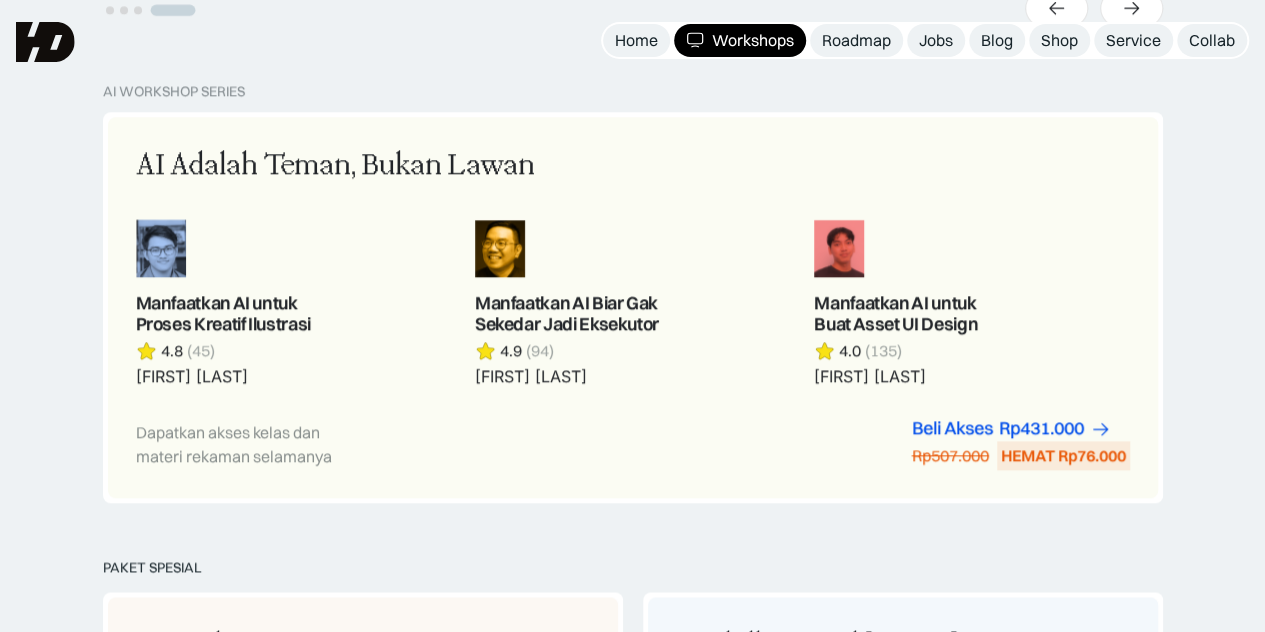 click on "[MONTH] [DAY], [YEAR] [FIRST] [LAST] [RATING] ([COUNT]) [FIRST] [LAST] [MONTH] [DAY], [YEAR] [FIRST] [LAST] [RATING] ([COUNT]) [FIRST] [LAST] [MONTH] [DAY], [YEAR] [RATING] ([COUNT]) [FIRST] [LAST] [MONTH] [DAY], [YEAR] [PRICE] [PRICE] [PRICE] [PRICE] [PRICE] [PRICE]" at bounding box center (632, 321) 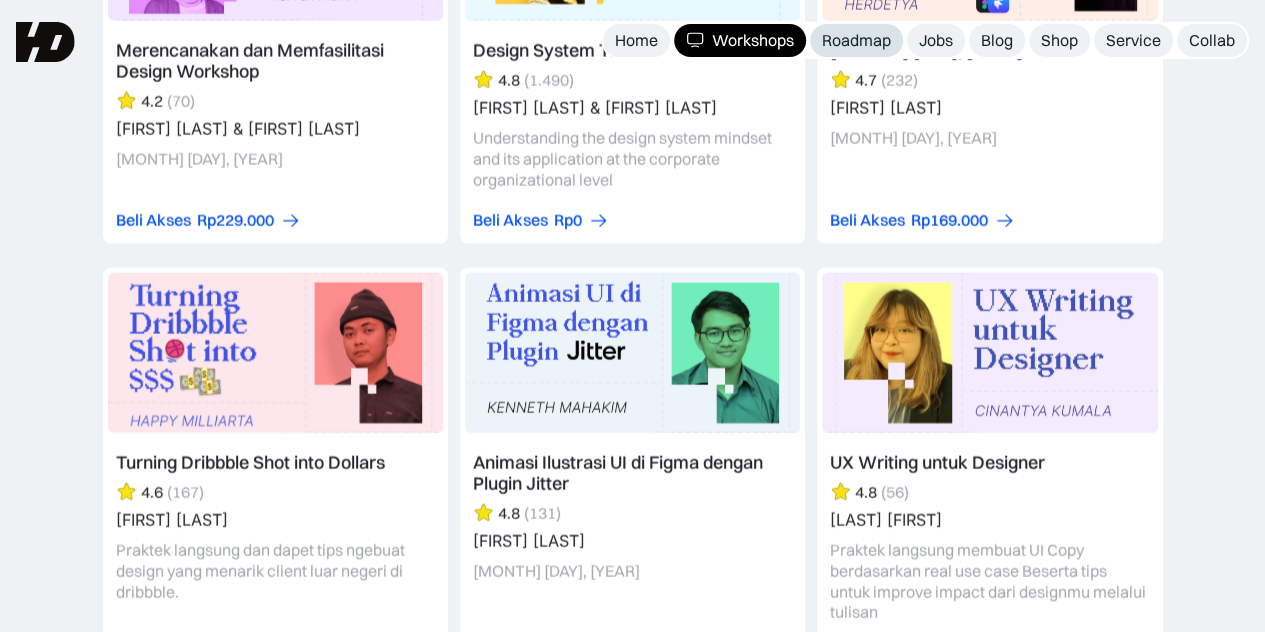 scroll, scrollTop: 5900, scrollLeft: 0, axis: vertical 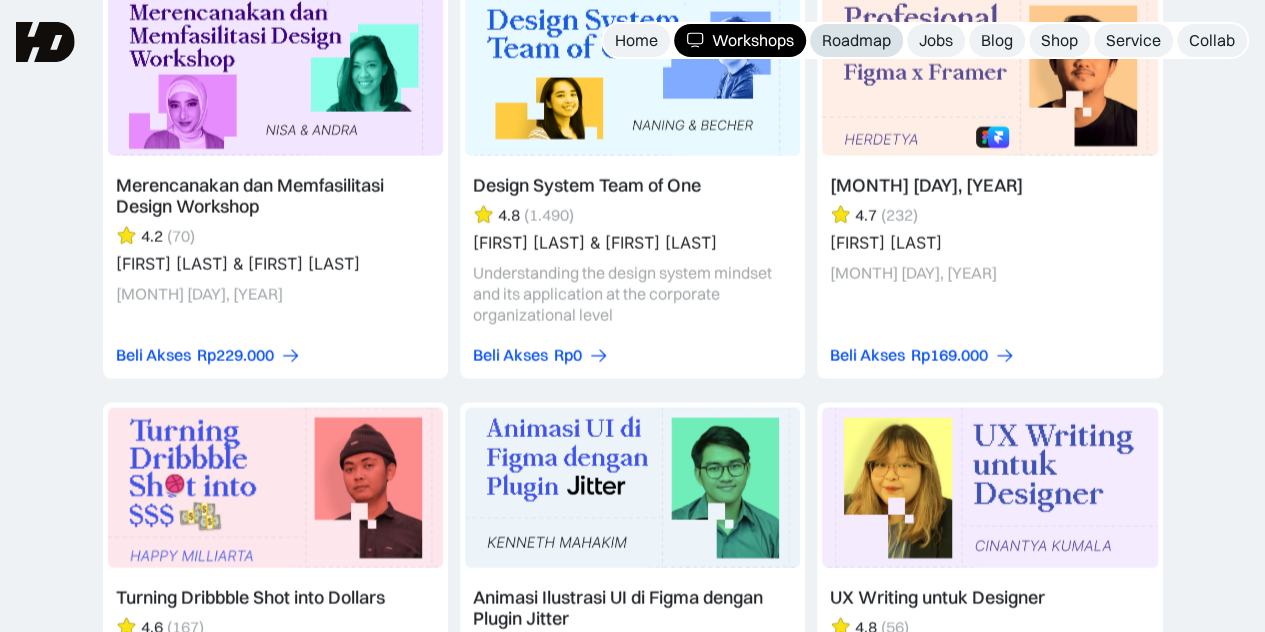 click on "Roadmap" at bounding box center [856, 40] 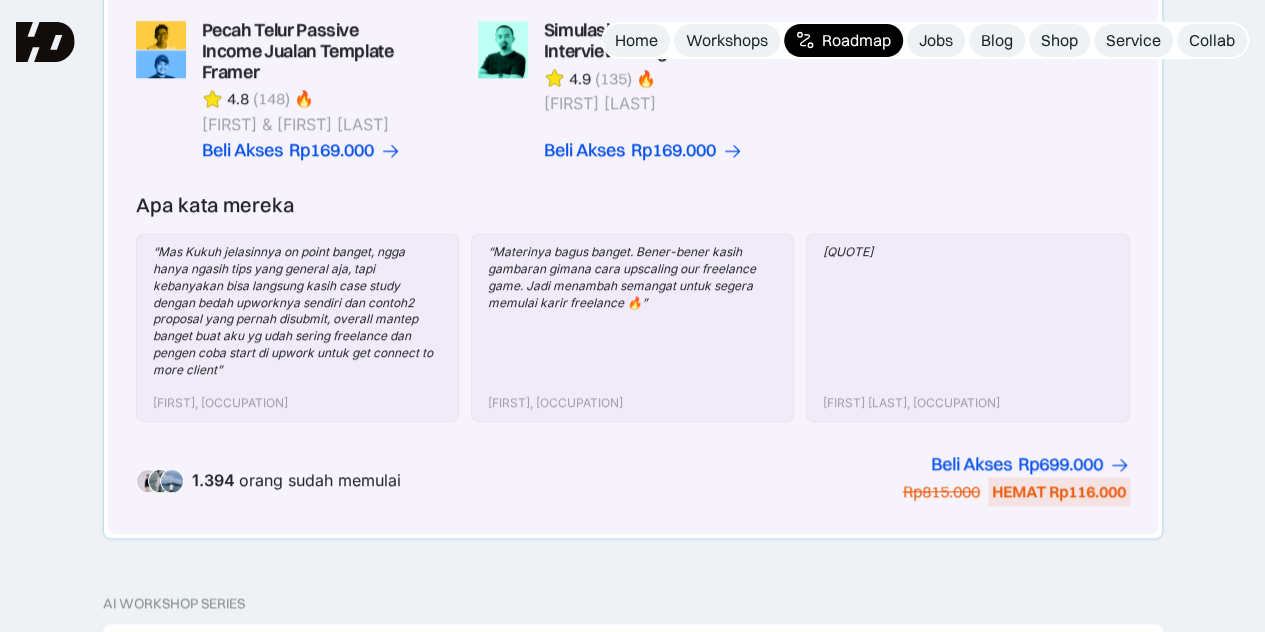 scroll, scrollTop: 800, scrollLeft: 0, axis: vertical 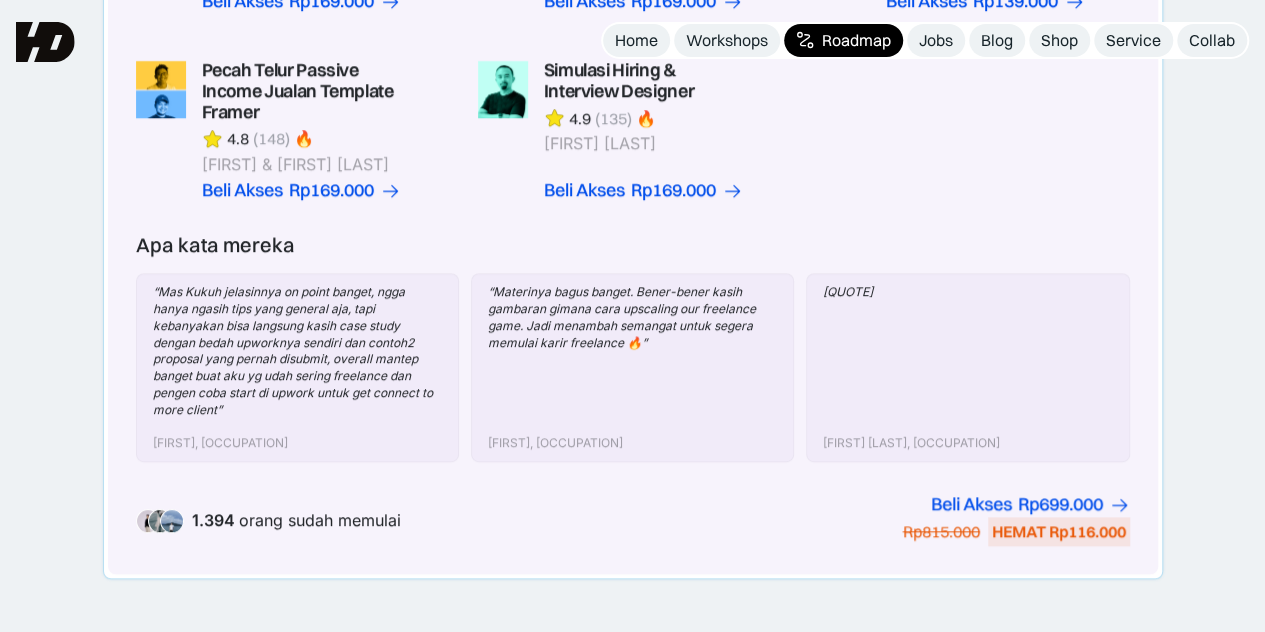 click on "1.394 people have started" at bounding box center (296, 520) 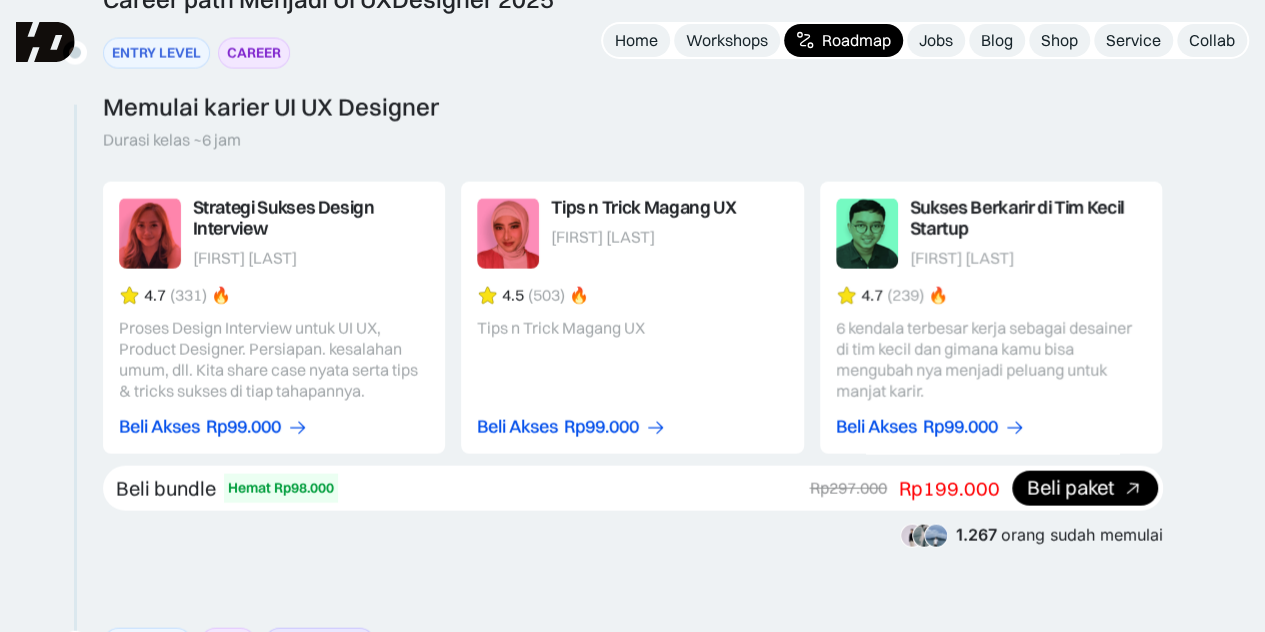 scroll, scrollTop: 1800, scrollLeft: 0, axis: vertical 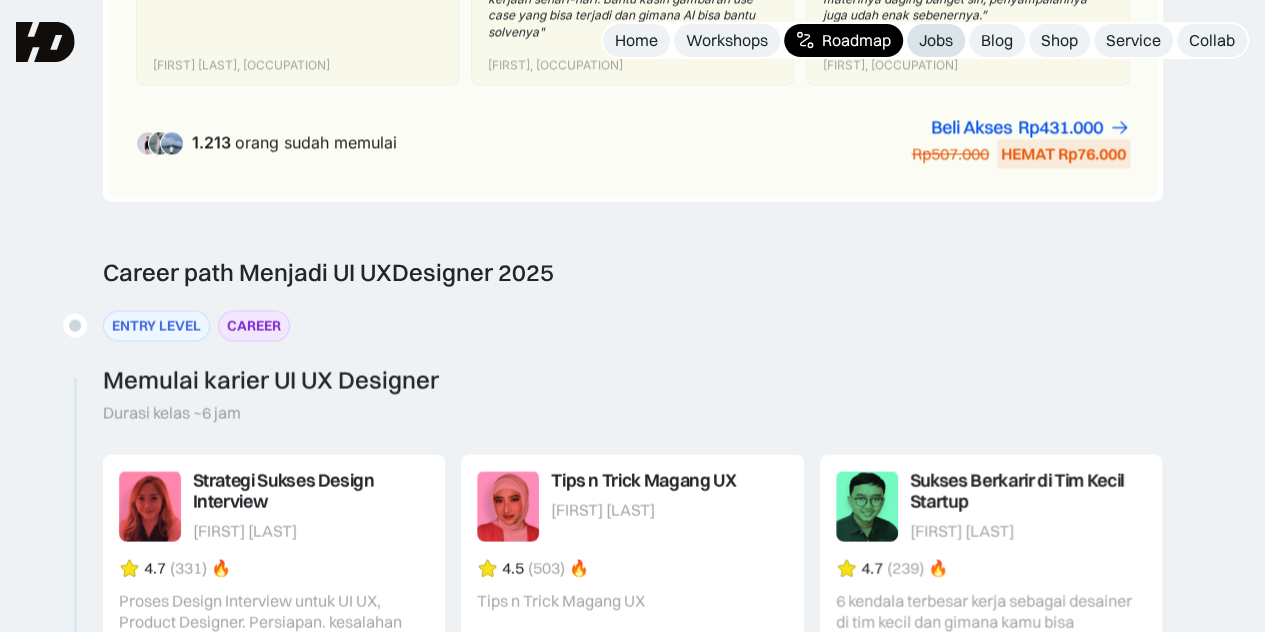 click on "Jobs" at bounding box center (936, 40) 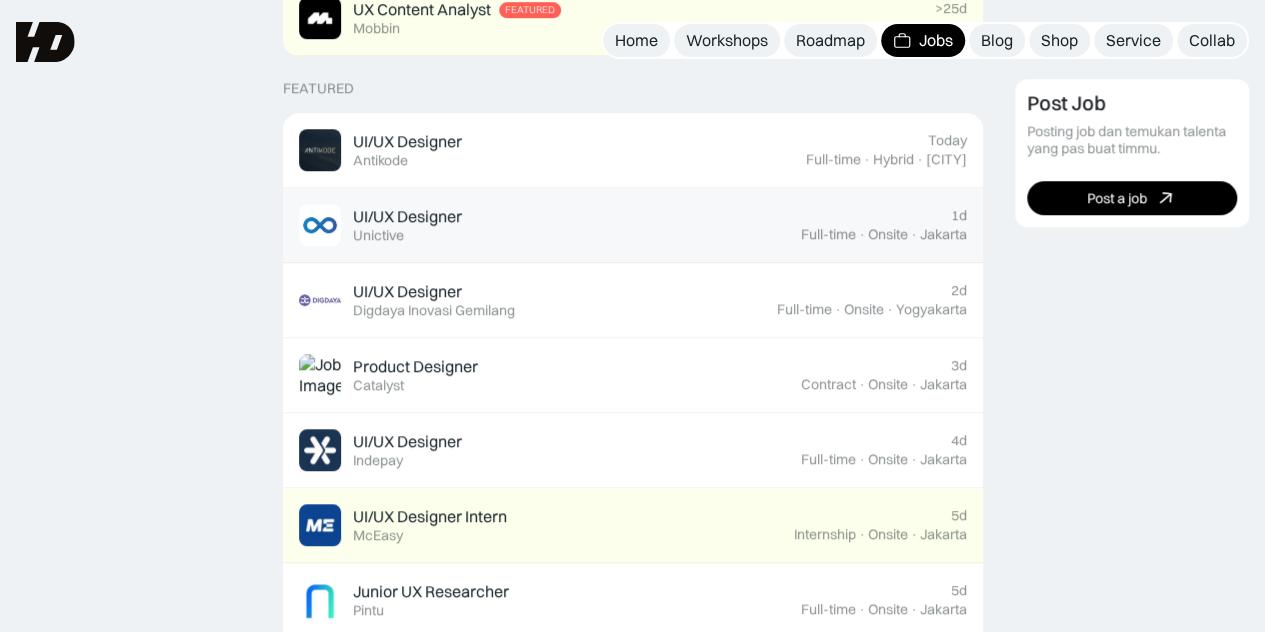 scroll, scrollTop: 600, scrollLeft: 0, axis: vertical 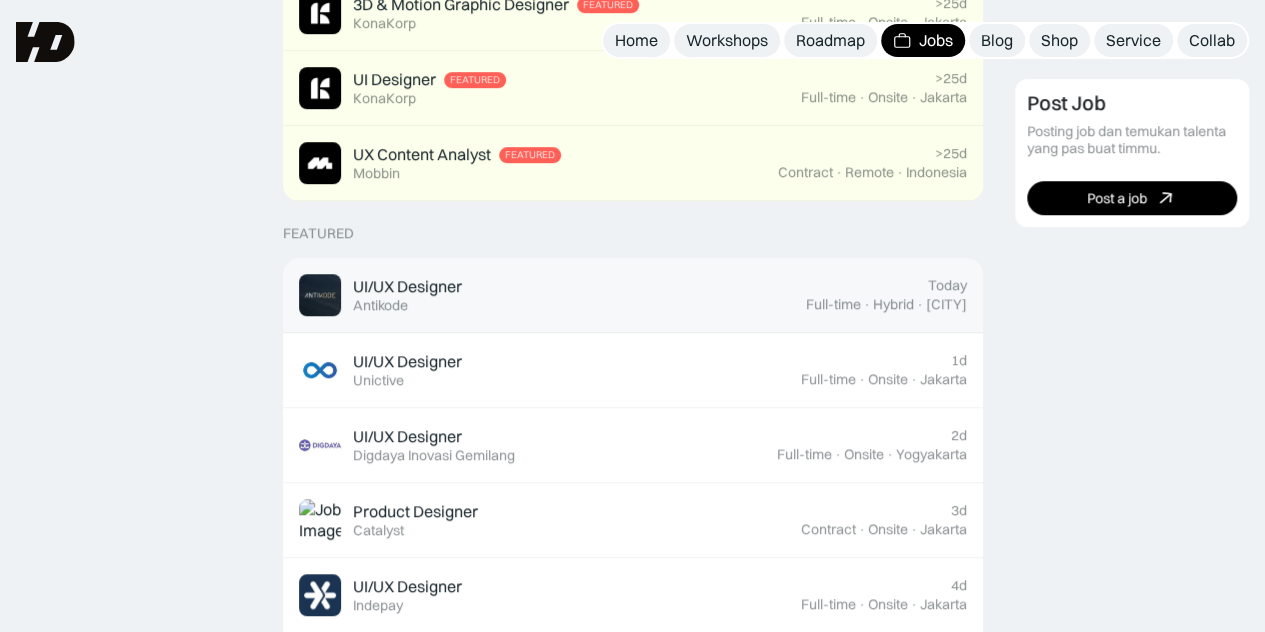 click on "Antikode" at bounding box center (380, 305) 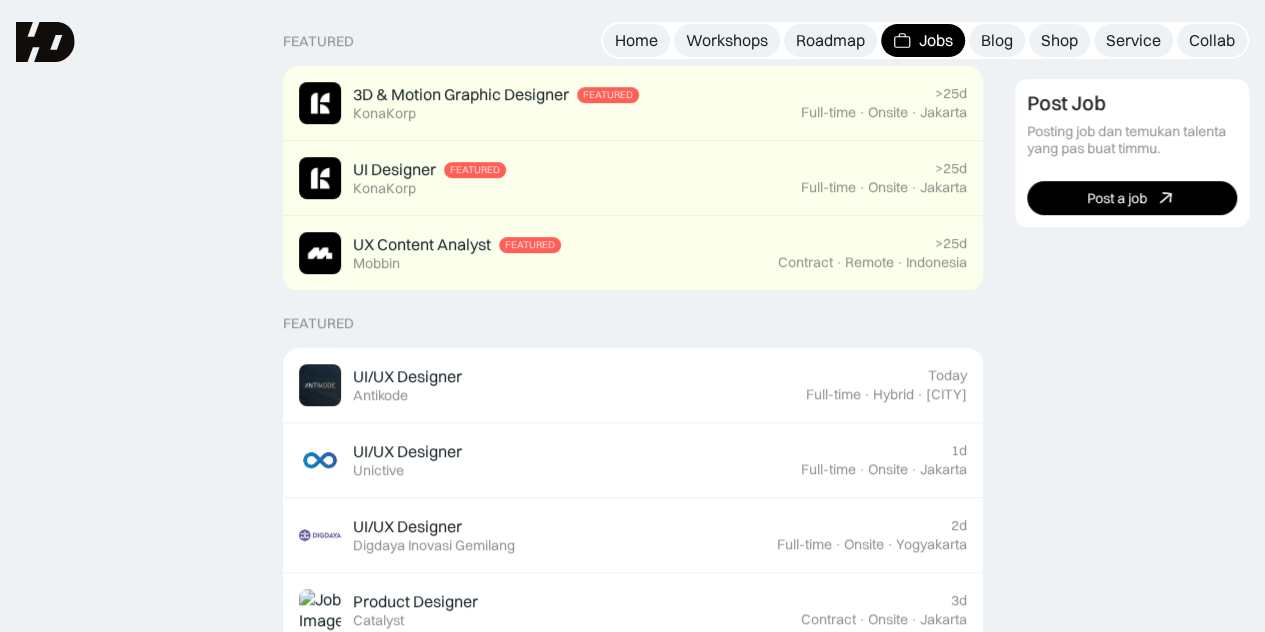 scroll, scrollTop: 400, scrollLeft: 0, axis: vertical 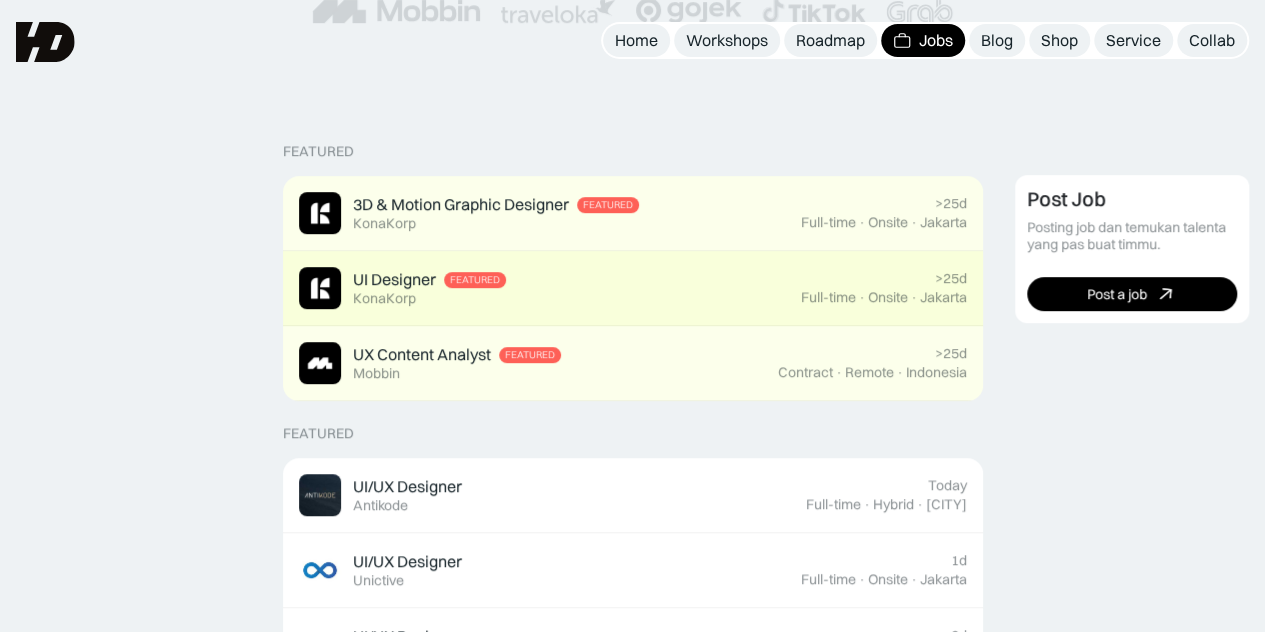 click on "KonaKorp" at bounding box center [384, 298] 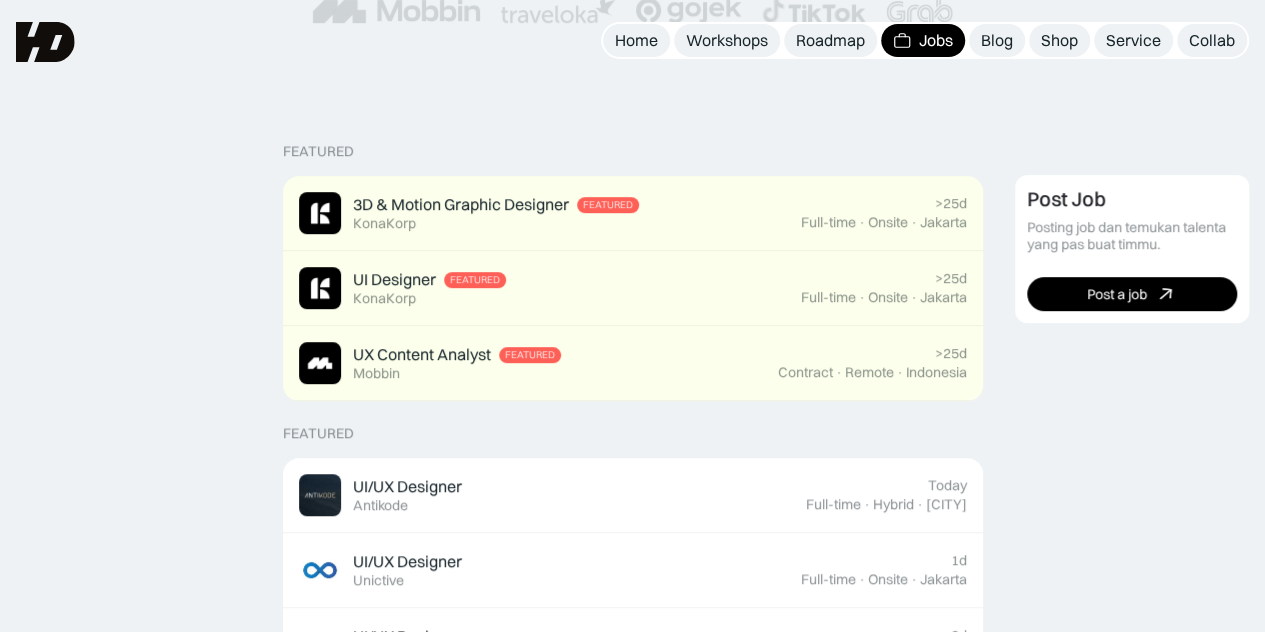 click on "Featured [OCCUPATION] & [OCCUPATION] Designer Featured [BRAND] >25d Full-time  ·  Onsite  ·  [CITY] [OCCUPATION] Designer Featured [BRAND] >25d Full-time  ·  Onsite  ·  [CITY] [OCCUPATION] Analyst Featured [BRAND] >25d Contract  ·  Remote  ·  [COUNTRY] Featured [OCCUPATION]/[OCCUPATION] Designer Featured [BRAND] Today Full-time  ·  Hybrid  ·  [CITY] [OCCUPATION]/[OCCUPATION] Designer Featured [BRAND] 1d Full-time  ·  Onsite  ·  [CITY] [OCCUPATION]/[OCCUPATION] Designer Featured [BRAND] 2d Full-time  ·  Onsite  ·  [CITY] [OCCUPATION] Designer Featured [BRAND] 3d Contract  ·  Onsite  ·  [CITY] [OCCUPATION]/[OCCUPATION] Designer Featured [BRAND] 4d Full-time  ·  Onsite  ·  [CITY] [OCCUPATION]/[OCCUPATION] Designer Intern Featured [BRAND] 5d Internship  ·  Onsite  ·  [CITY] Junior [OCCUPATION] Researcher Featured [BRAND] 5d Full-time  ·  Onsite  ·  [CITY] [OCCUPATION]/[OCCUPATION] Designer Featured [BRAND] 5d Full-time  ·  Onsite  ·  [CITY] [OCCUPATION]/[OCCUPATION] Designer Featured [BRAND] 19d Full-time  ·  Hybrid  ·  [CITY] [OCCUPATION]/[OCCUPATION] Designer Featured [BRAND] 20d Full-time  ·  Onsite  ·  [CITY] [OCCUPATION] Designer 21d" at bounding box center (632, 1293) 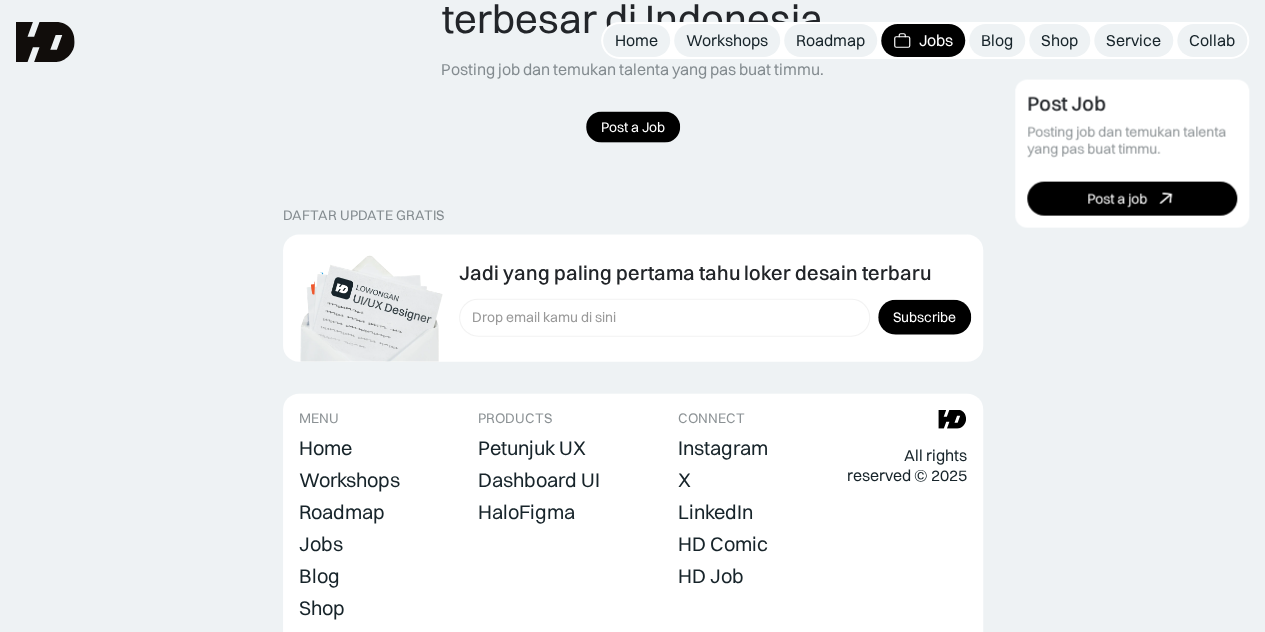 scroll, scrollTop: 2100, scrollLeft: 0, axis: vertical 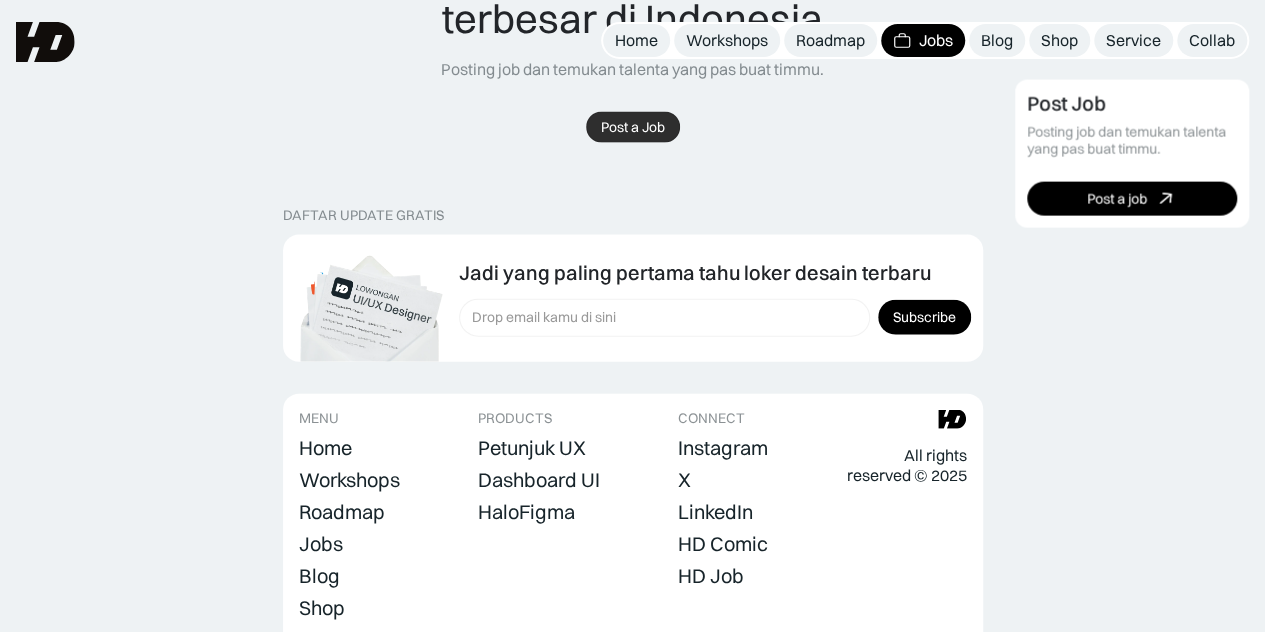click on "Post a Job" at bounding box center [633, 127] 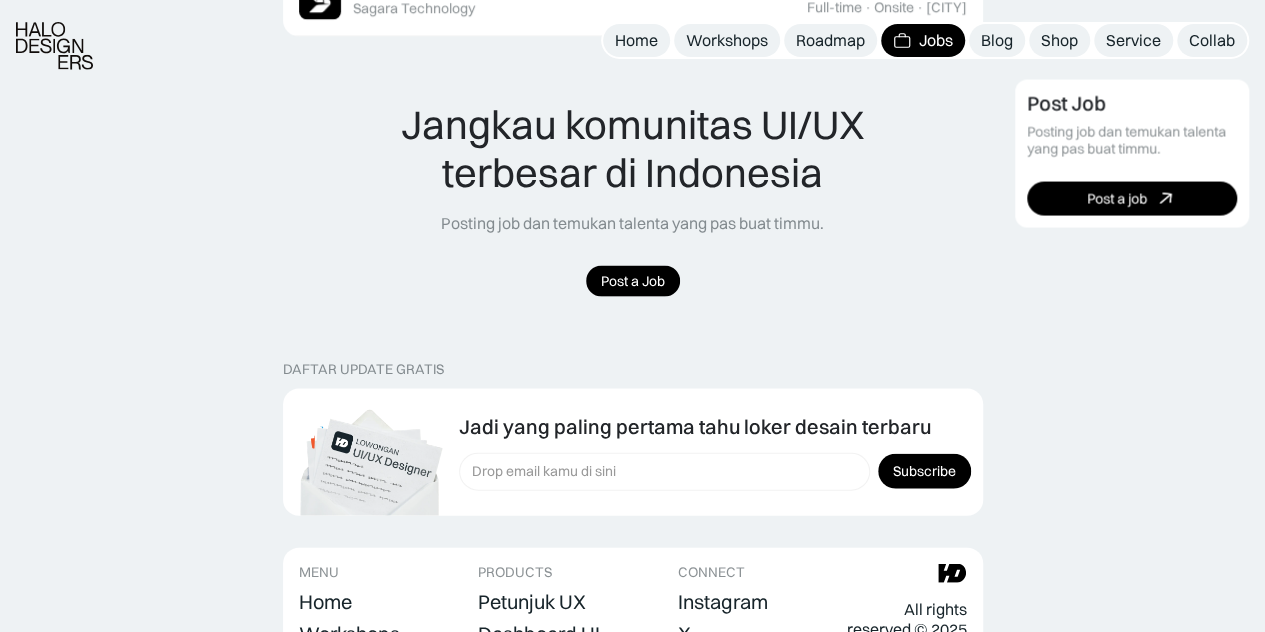 scroll, scrollTop: 2146, scrollLeft: 0, axis: vertical 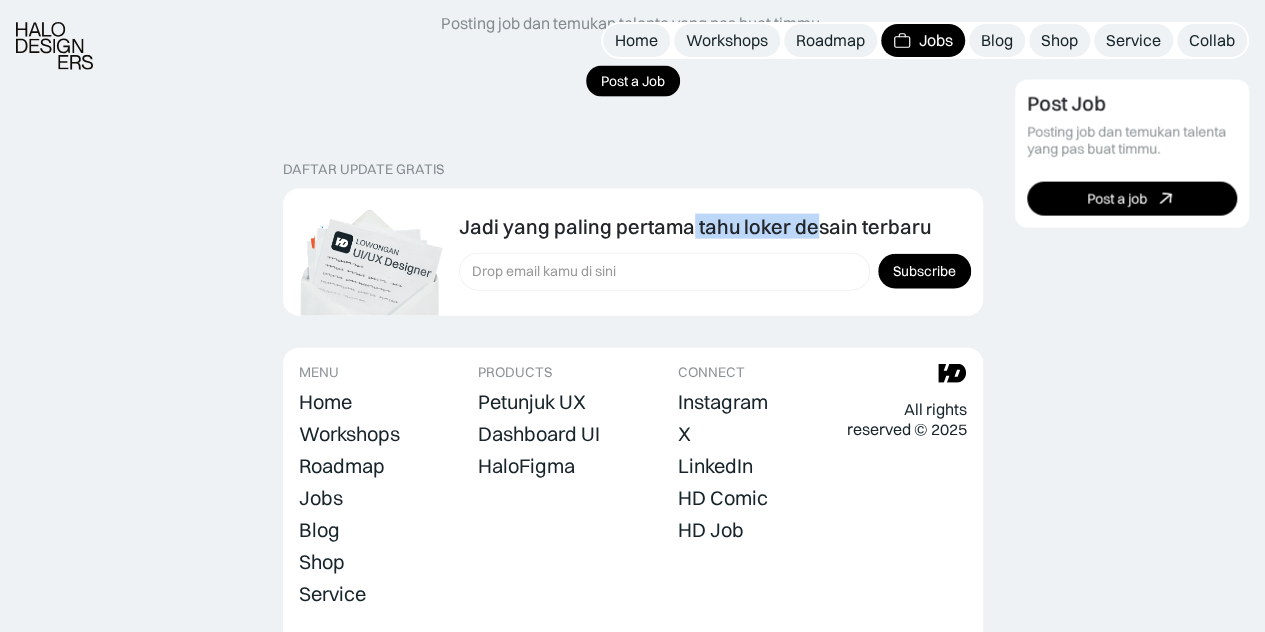 drag, startPoint x: 688, startPoint y: 222, endPoint x: 805, endPoint y: 219, distance: 117.03845 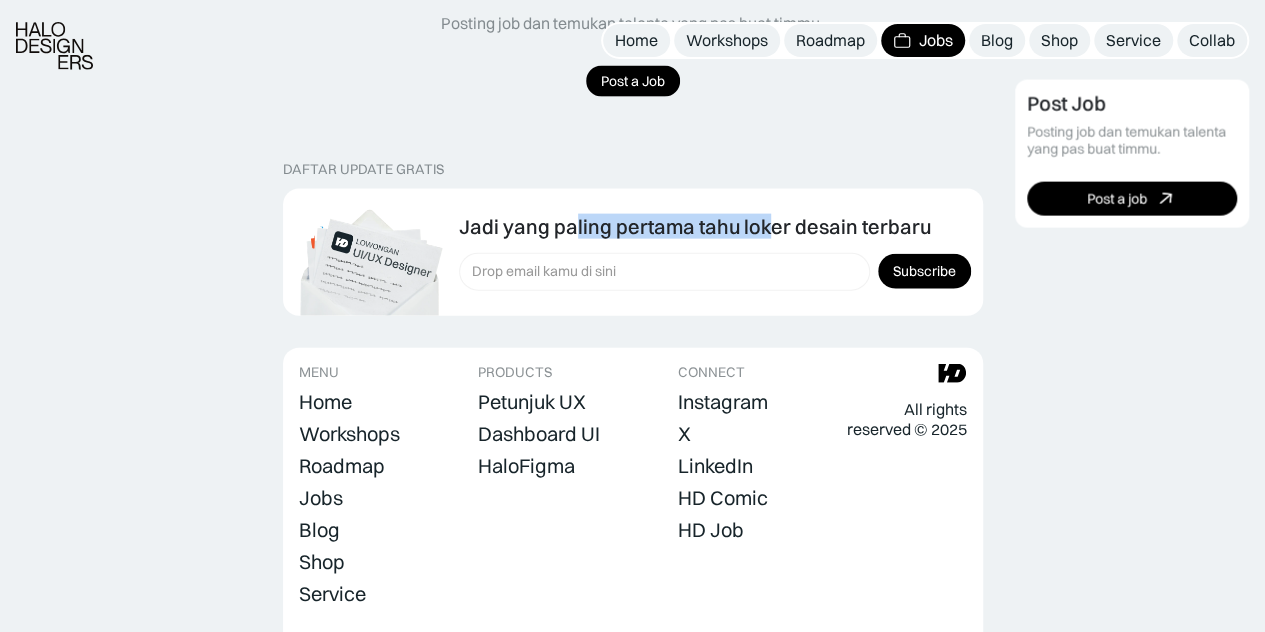 drag, startPoint x: 568, startPoint y: 215, endPoint x: 764, endPoint y: 220, distance: 196.06377 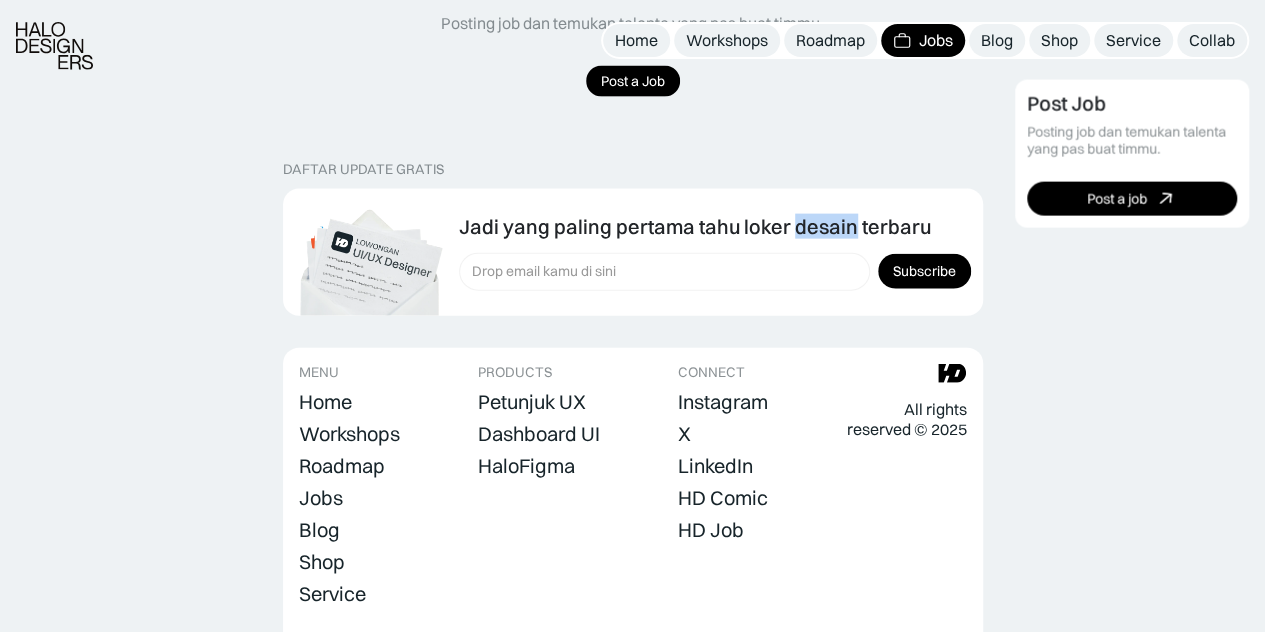 drag, startPoint x: 790, startPoint y: 220, endPoint x: 847, endPoint y: 220, distance: 57 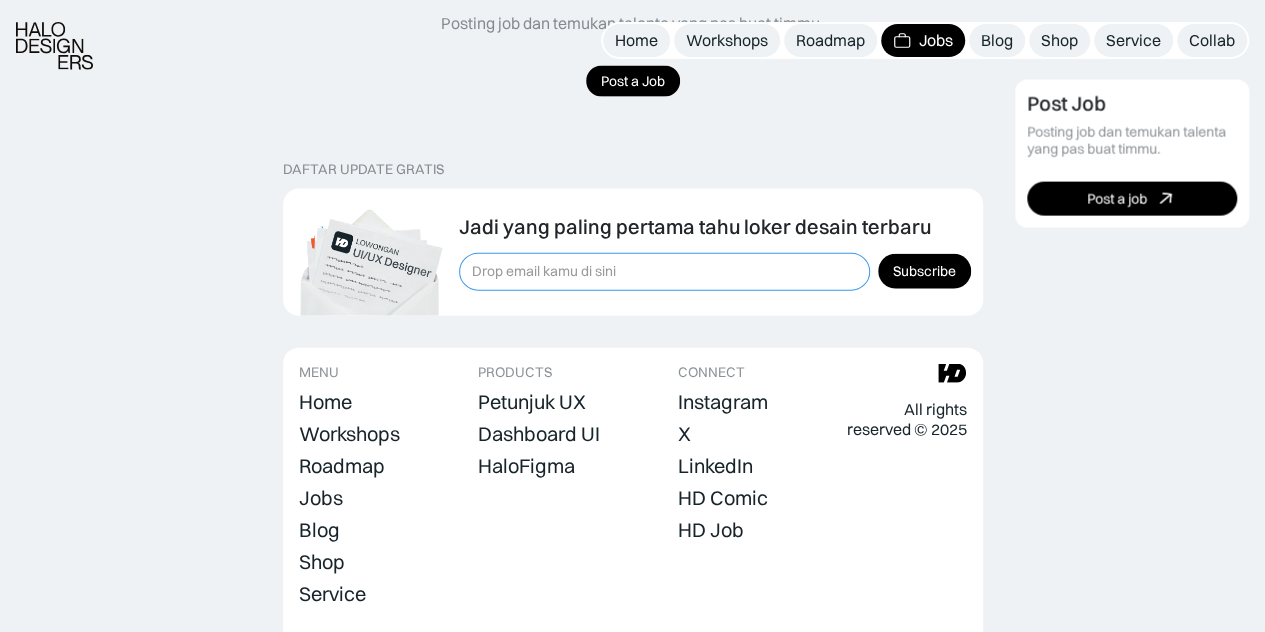 click at bounding box center (664, 272) 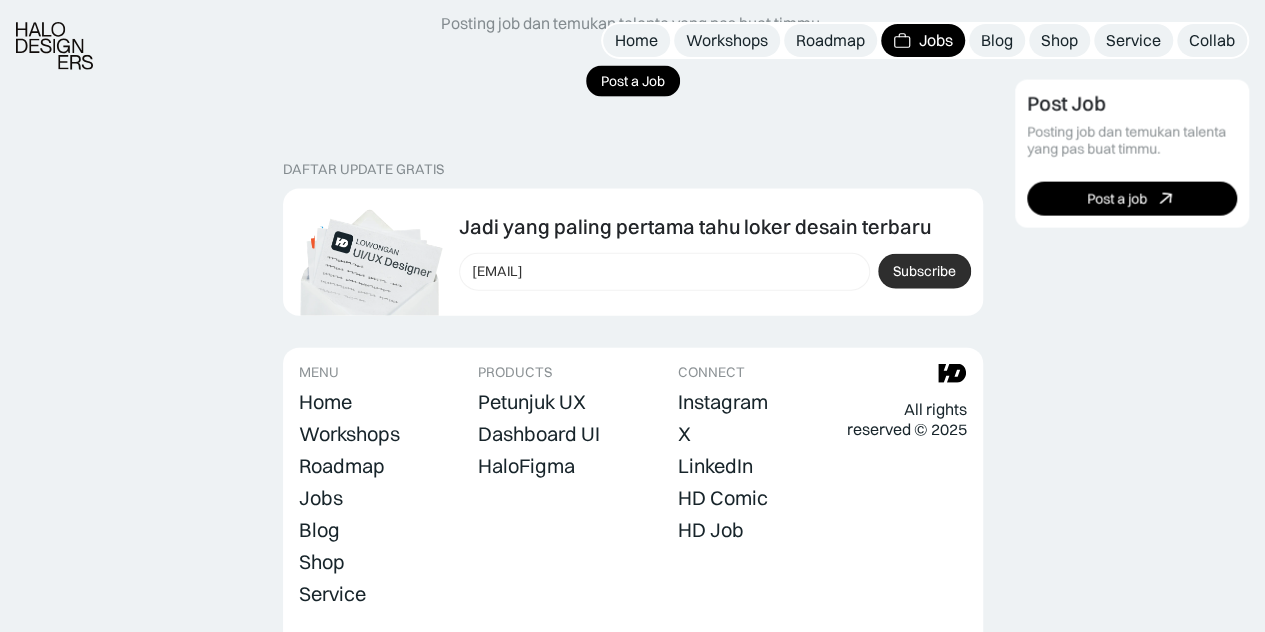 click on "Subscribe" at bounding box center [924, 271] 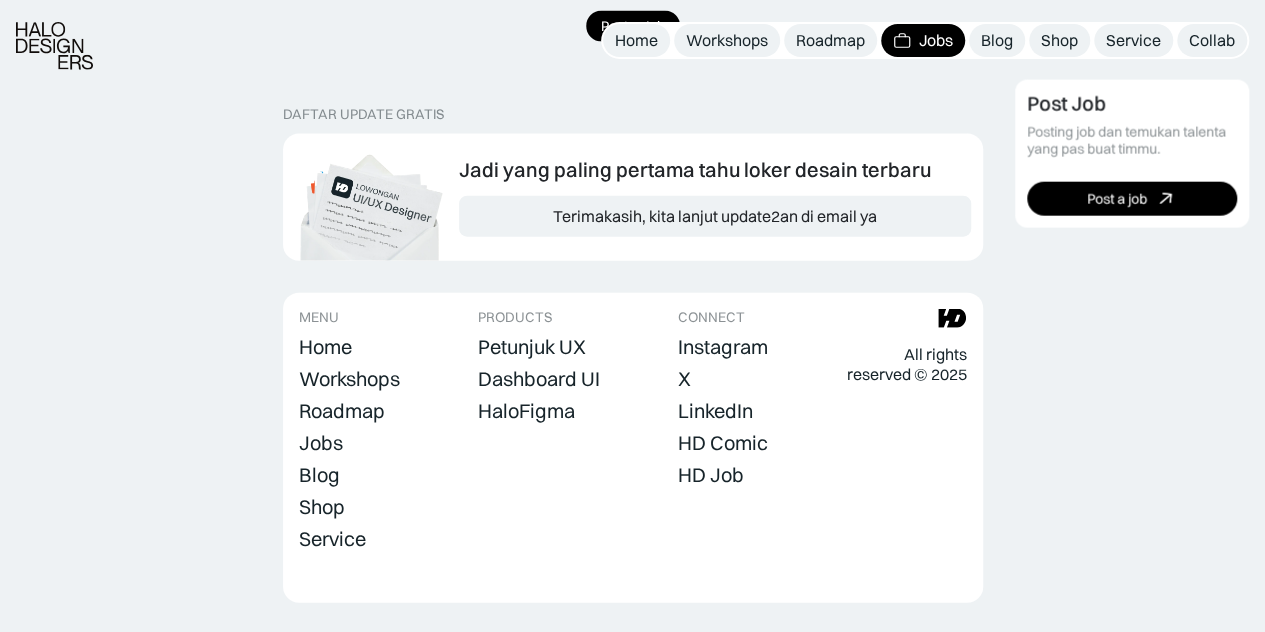 scroll, scrollTop: 2246, scrollLeft: 0, axis: vertical 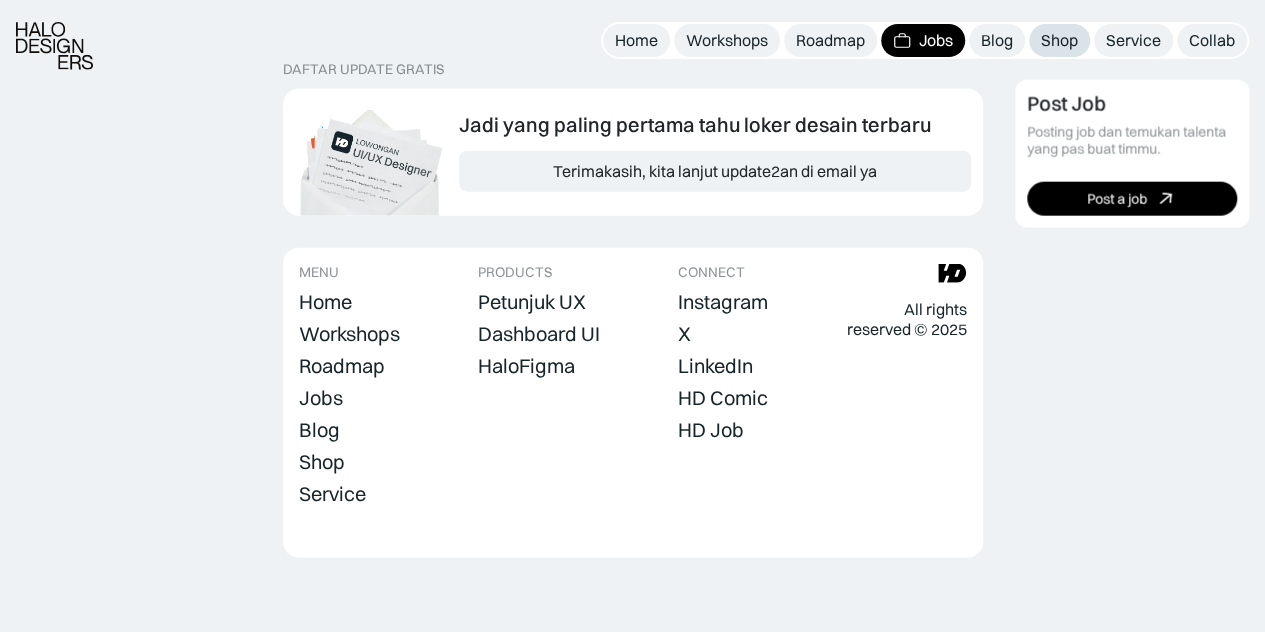 click on "Shop" at bounding box center (1059, 40) 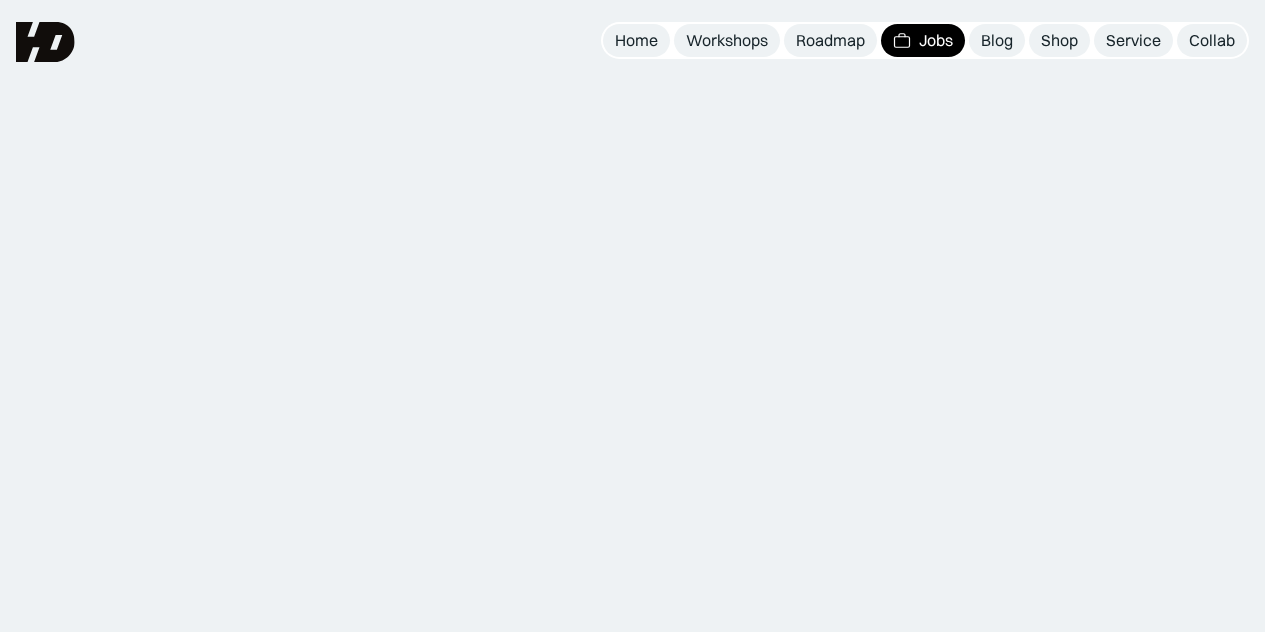 scroll, scrollTop: 0, scrollLeft: 0, axis: both 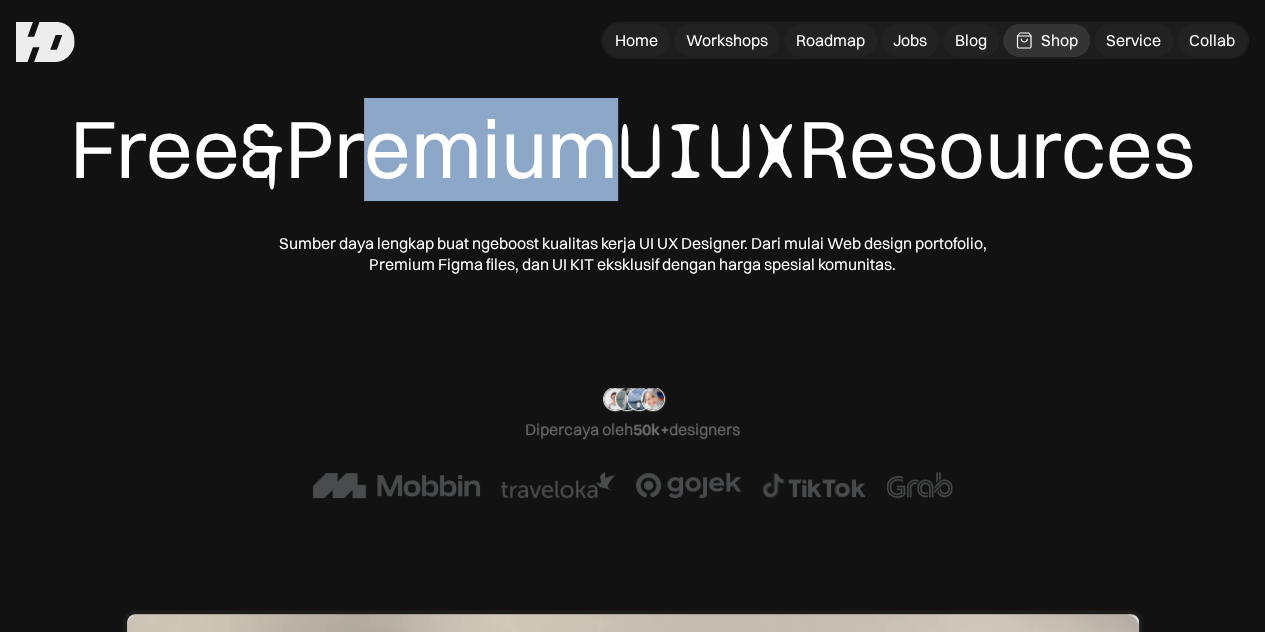 drag, startPoint x: 542, startPoint y: 174, endPoint x: 758, endPoint y: 174, distance: 216 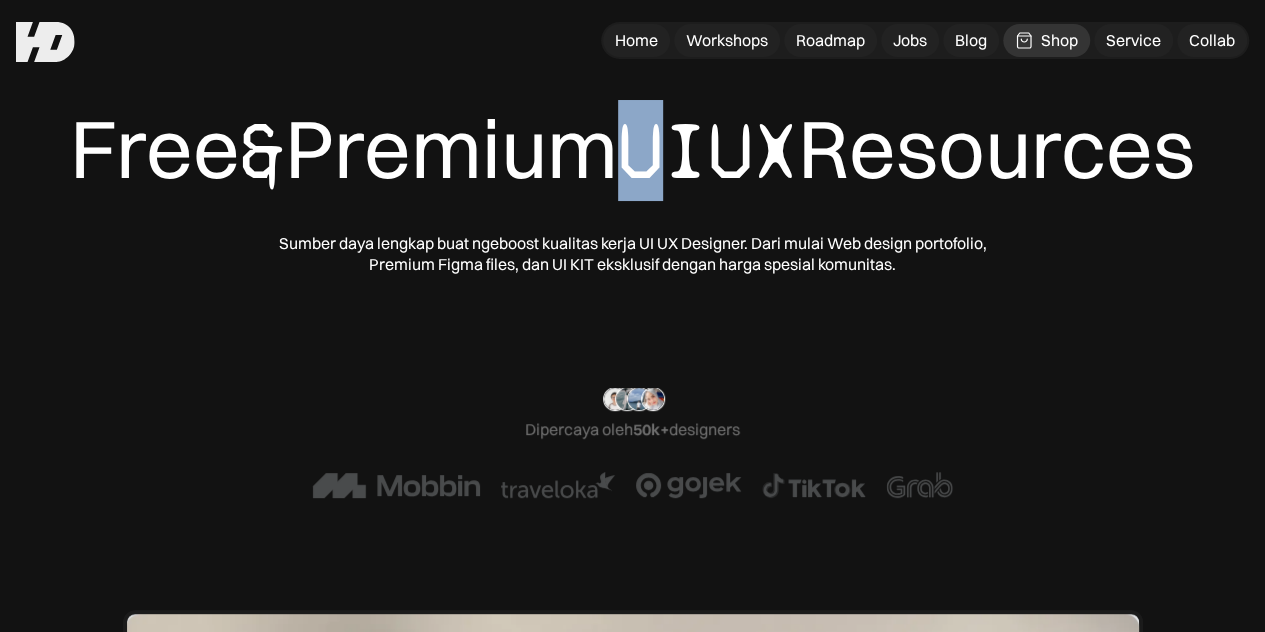drag, startPoint x: 754, startPoint y: 172, endPoint x: 888, endPoint y: 173, distance: 134.00374 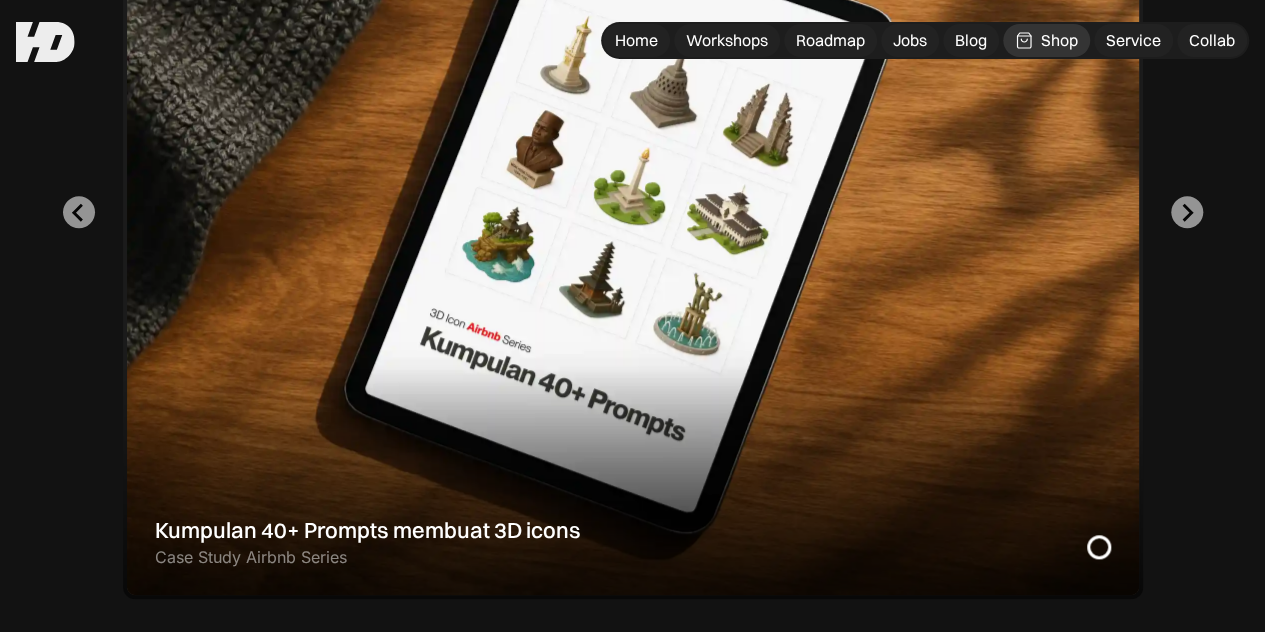 scroll, scrollTop: 900, scrollLeft: 0, axis: vertical 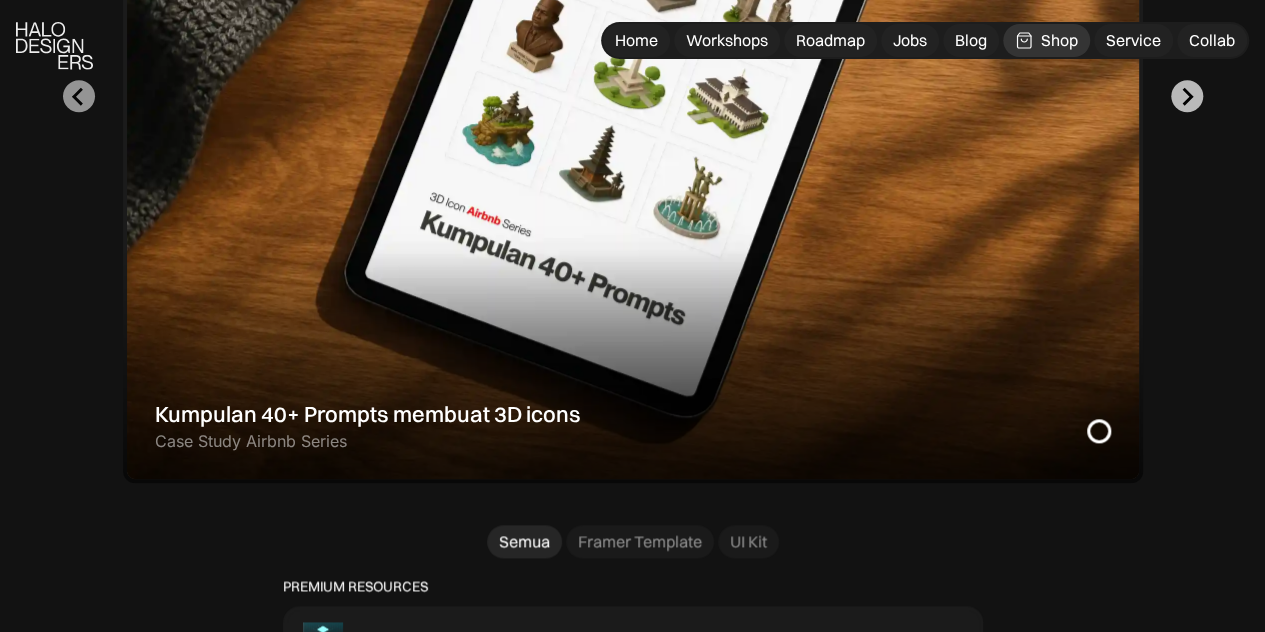click 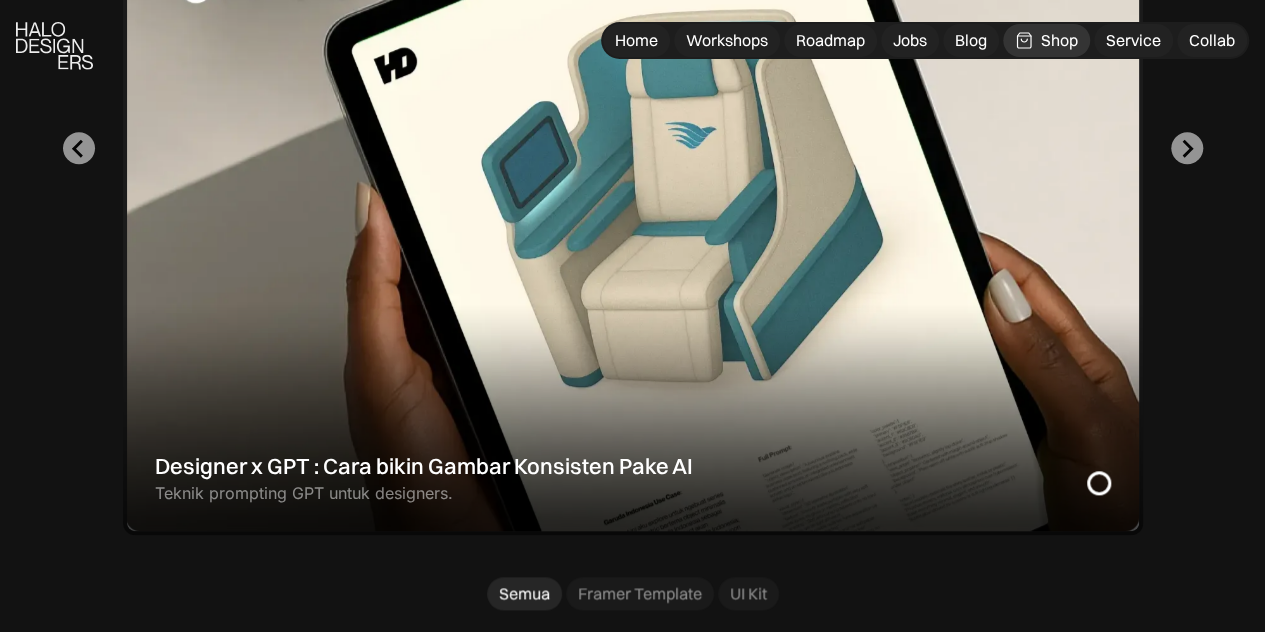 scroll, scrollTop: 900, scrollLeft: 0, axis: vertical 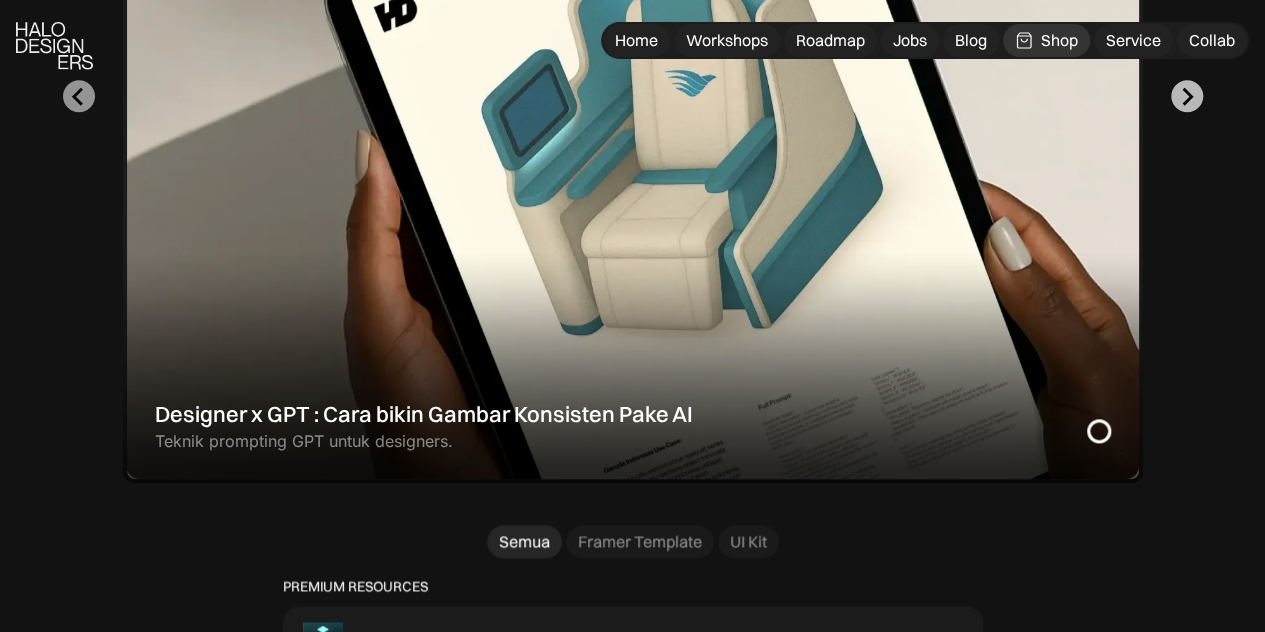 click 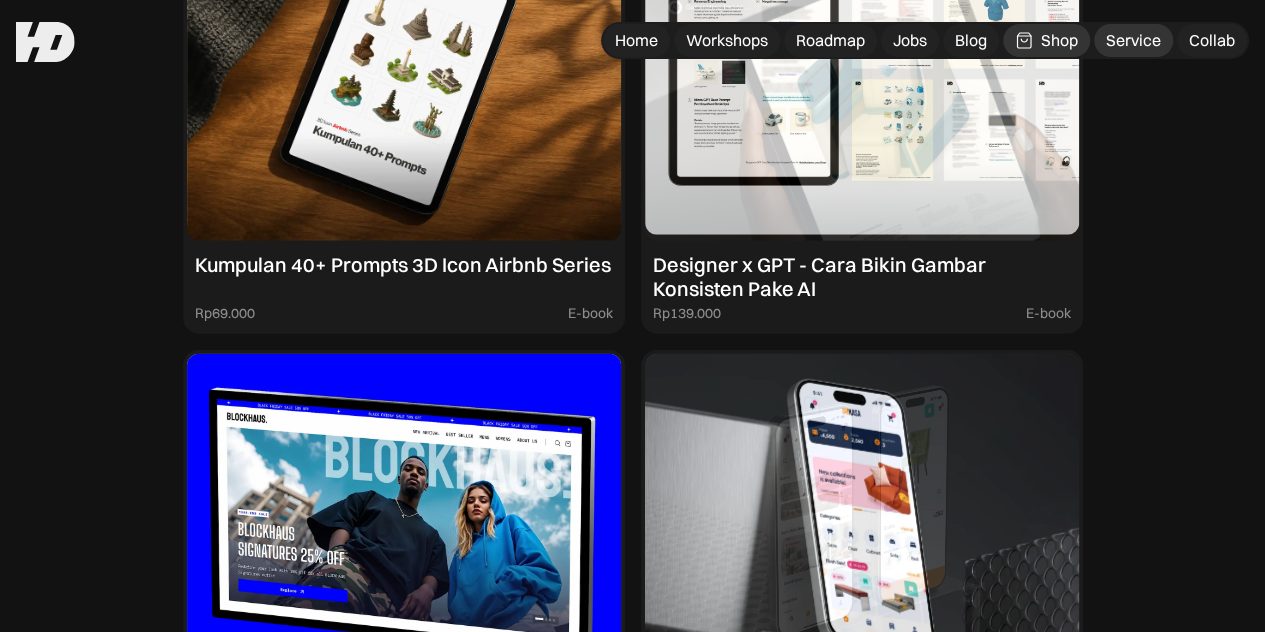 scroll, scrollTop: 2300, scrollLeft: 0, axis: vertical 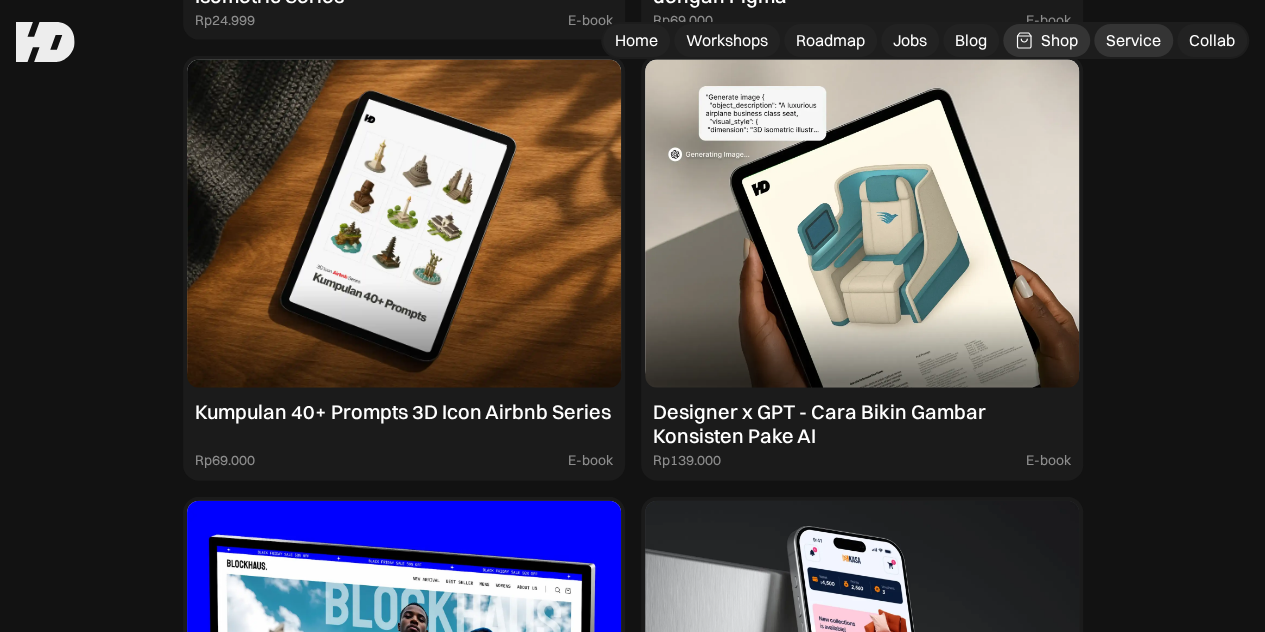 click on "Service" at bounding box center [1133, 40] 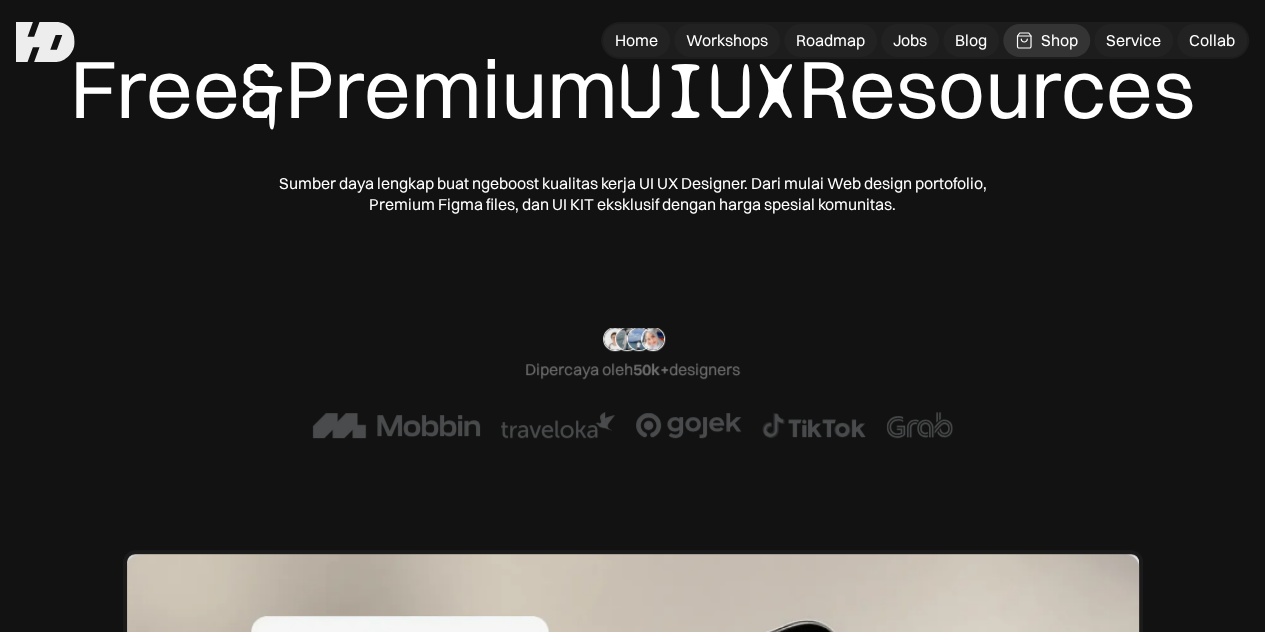 scroll, scrollTop: 0, scrollLeft: 0, axis: both 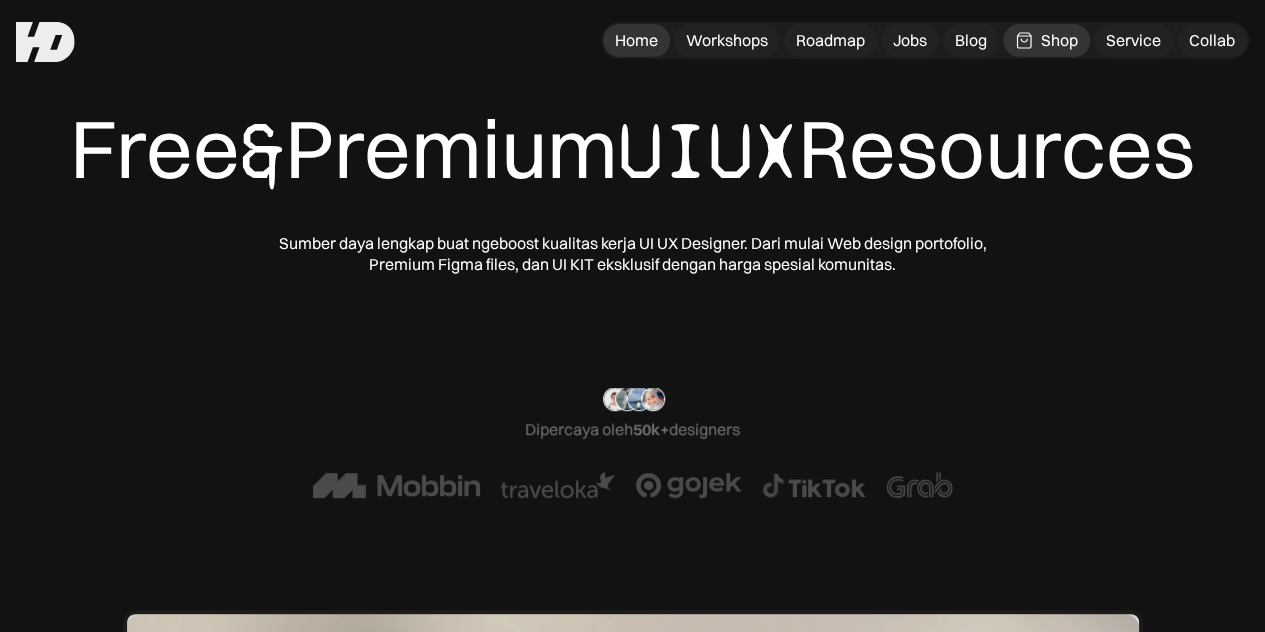 click on "Home" at bounding box center (636, 40) 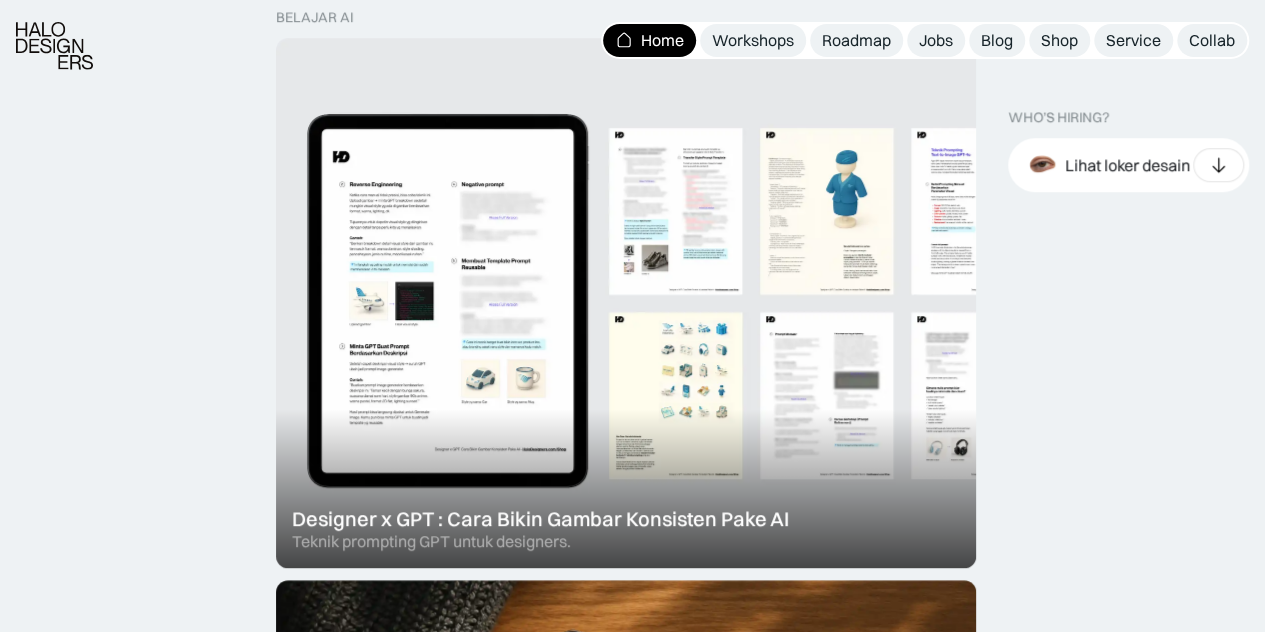 scroll, scrollTop: 500, scrollLeft: 0, axis: vertical 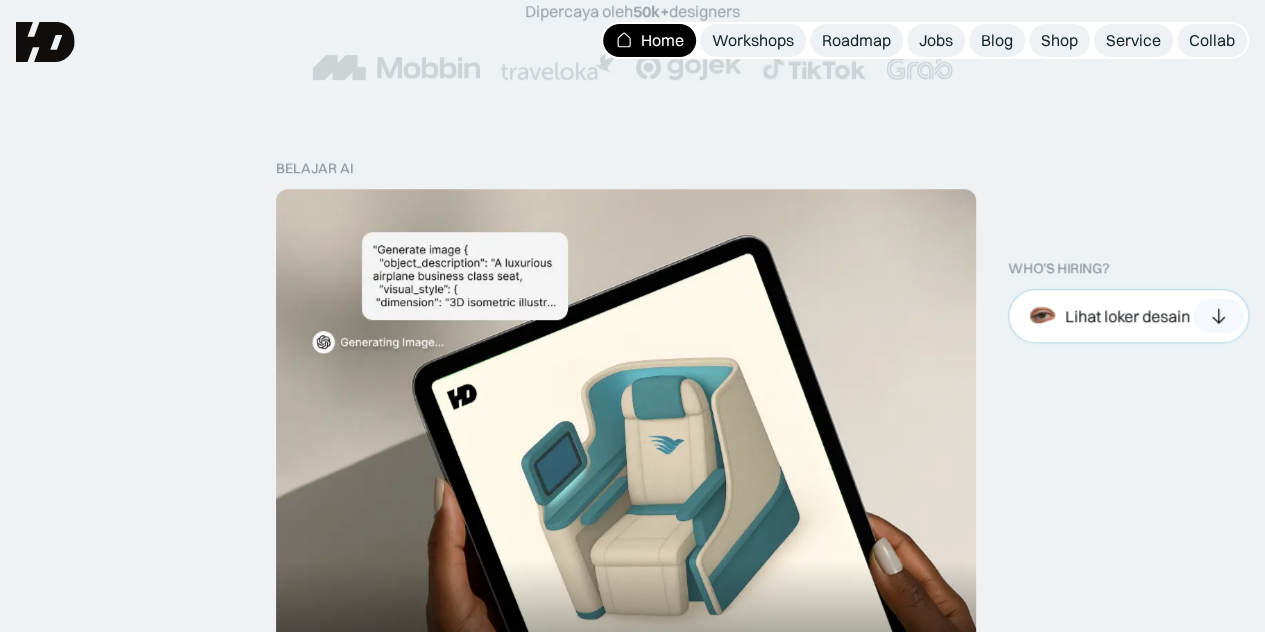 click at bounding box center [1218, 316] 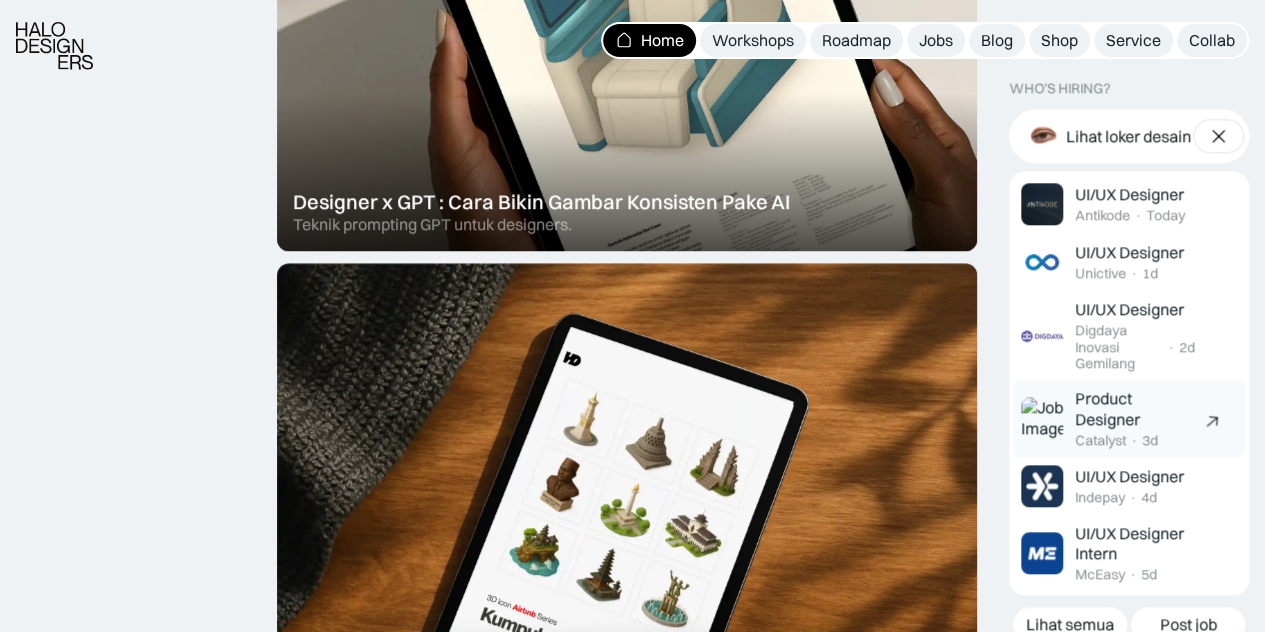 scroll, scrollTop: 1000, scrollLeft: 0, axis: vertical 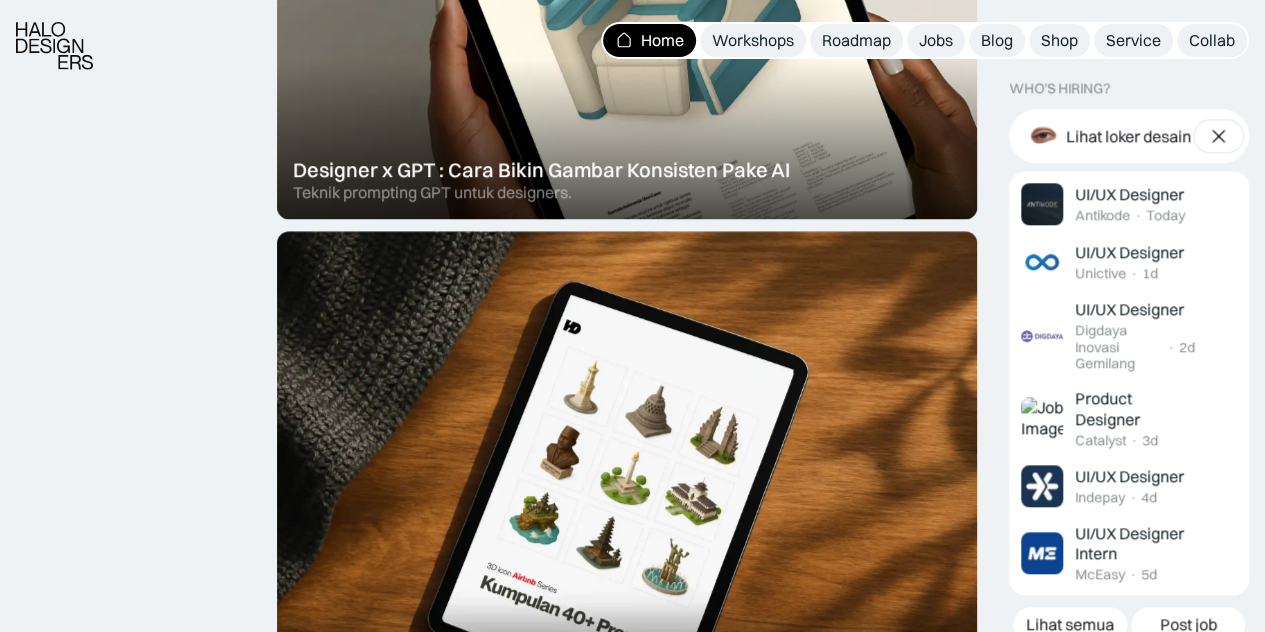 click on "diskon terbatas Flash Sale Juli 2025 DISKON berakhir saat timer berhenti atau item habis duluan. Grab fast! Limited stock. 00 h : 00 m : 00 s 00 h : 00 m : 00 s Discount All Workshops Beli bundle Hemat Rp706.001 20K OFF Rp5,206,000 Rp4.499.999 Beli paket
Discount Premium Resources Beli bundle Hemat Rp706.001 25% OFF Rp5,206,000 Rp4.499.999 Beli paket
diskon terbatas 🌙  Ramadhan Sale DISKON TERBESAR sekali dalam satu tahun. Berakhir saat timer berhenti atau item habis duluan. Grab fast! Limited stock. 00 h : 00 m : 00 s 00 h : 00 m : 00 s Discount Workshops Beli bundle Hemat Rp706.001 40% OFF Rp5,206,000 Rp4.499.999 Beli paket
Discount Premium Resources Beli bundle Hemat Rp706.001 80% OFF Rp5,206,000 Rp4.499.999 Beli paket
All Workshop Bundle
Strategi tembus Framer Marketplace dalam 12 hari
Buat UI Kit dari Nol & Strategi Tembus UI8
Passive Income Jualan Template Framer
Mulai Freelance & Dapetin Client di Upwork
33+ more" at bounding box center [632, 2549] 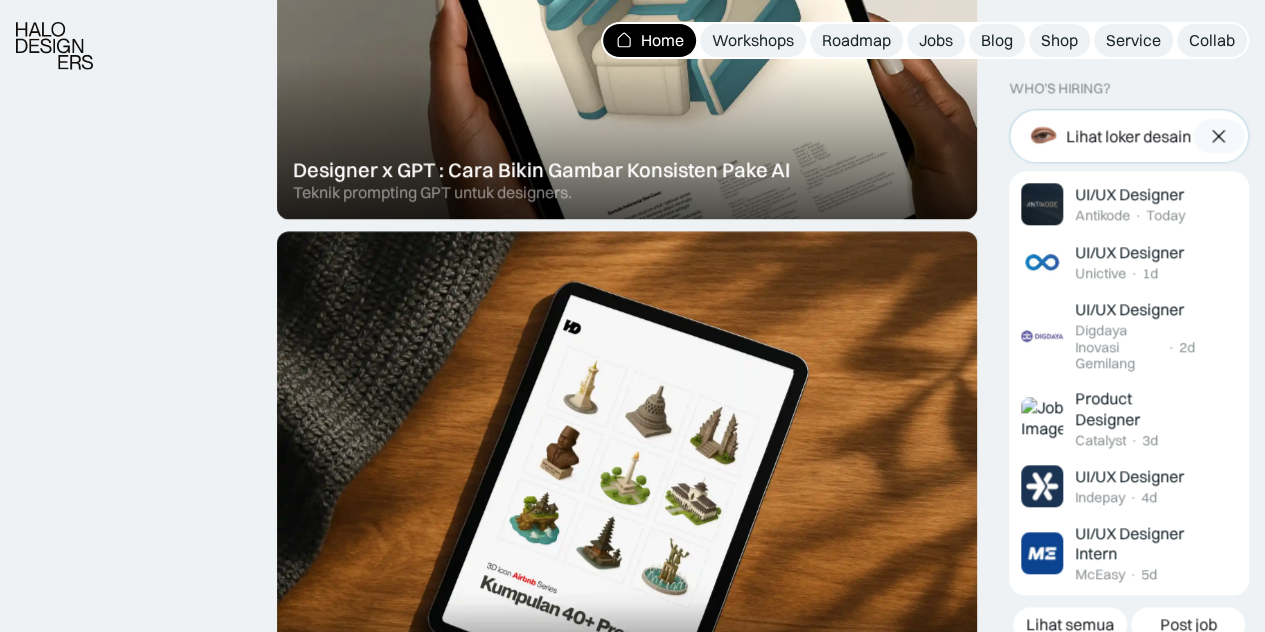 click at bounding box center (1218, 136) 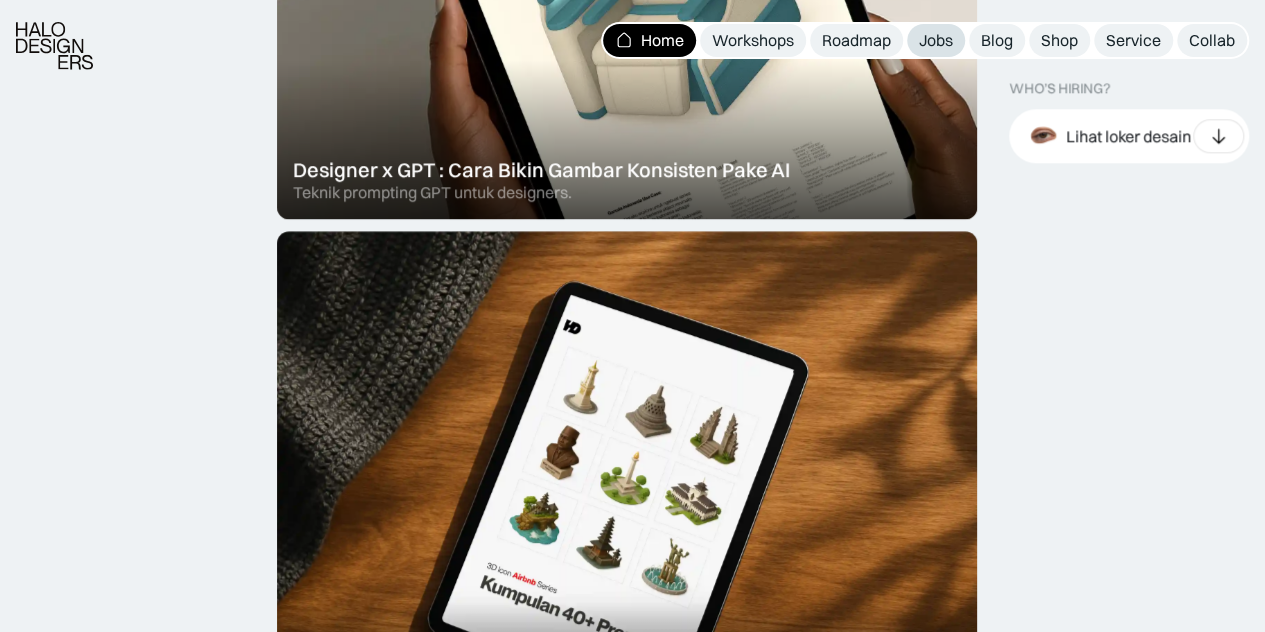 click on "Jobs" at bounding box center [936, 40] 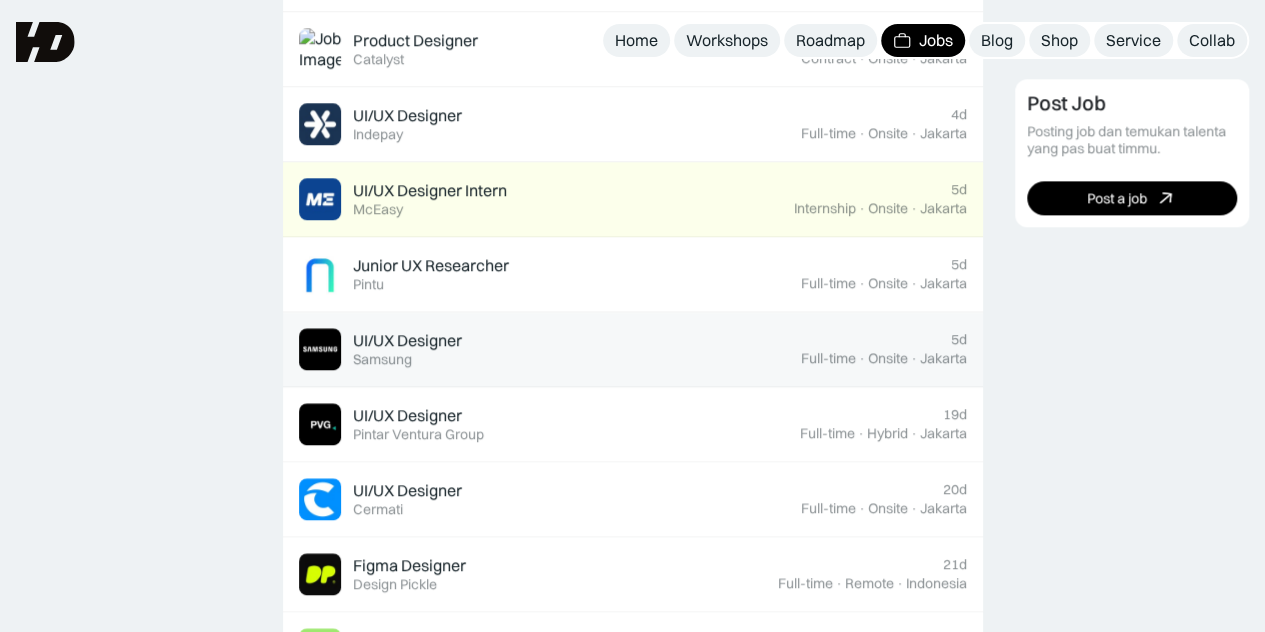 scroll, scrollTop: 1000, scrollLeft: 0, axis: vertical 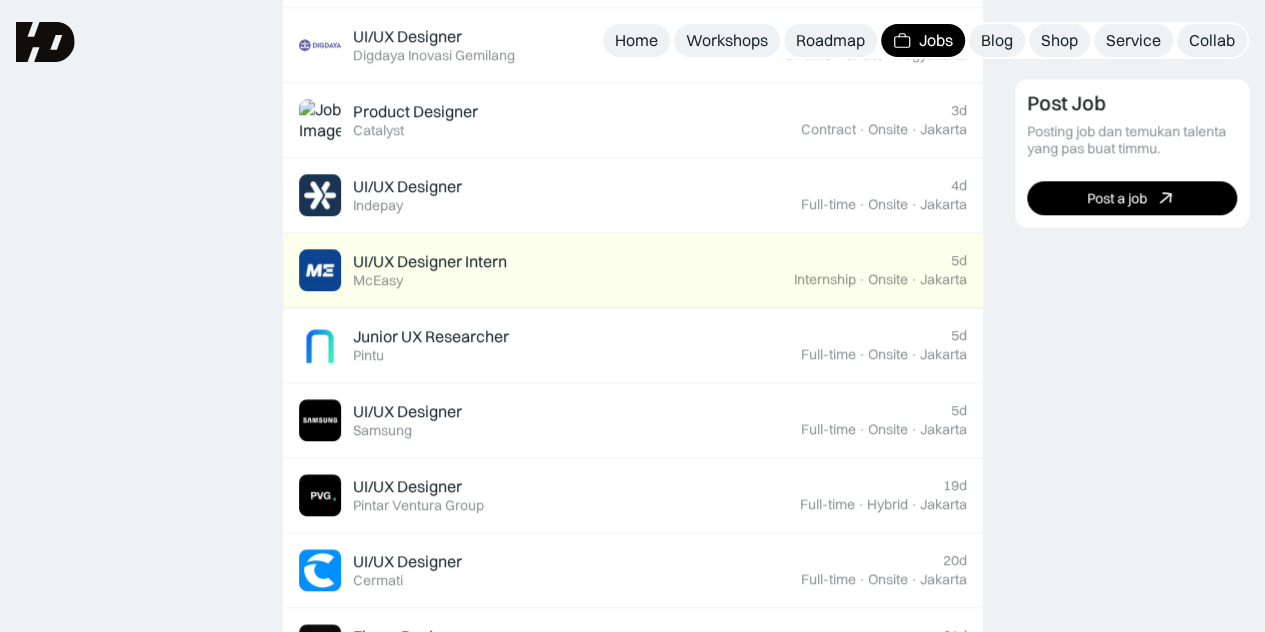 click on "Featured 3D & Motion Graphic Designer Featured KonaKorp >25d Full-time  ·  Onsite  ·  [CITY] UI Designer Featured KonaKorp >25d Full-time  ·  Onsite  ·  [CITY] UX Content Analyst Featured Mobbin >25d Contract  ·  Remote  ·  [COUNTRY] Featured UI/UX Designer Featured Antikode Today Full-time  ·  Hybrid  ·  [CITY] UI/UX Designer Featured Unictive 1d Full-time  ·  Onsite  ·  [CITY] UI/UX Designer Featured Digdaya Inovasi Gemilang 2d Full-time  ·  Onsite  ·  [CITY] Product Designer Featured Catalyst 3d Contract  ·  Onsite  ·  [CITY] UI/UX Designer Featured Indepay 4d Full-time  ·  Onsite  ·  [CITY] UI/UX Designer Intern Featured McEasy 5d Internship  ·  Onsite  ·  [CITY] Junior UX Researcher Featured Pintu 5d Full-time  ·  Onsite  ·  [CITY] UI/UX Designer Featured Samsung 5d Full-time  ·  Onsite  ·  [CITY] UI/UX Designer Featured Pintar Ventura Group 19d Full-time  ·  Hybrid  ·  [CITY] UI/UX Designer Featured Cermati 20d Full-time  ·  Onsite  ·  [CITY] Figma Designer 21d" at bounding box center [632, 693] 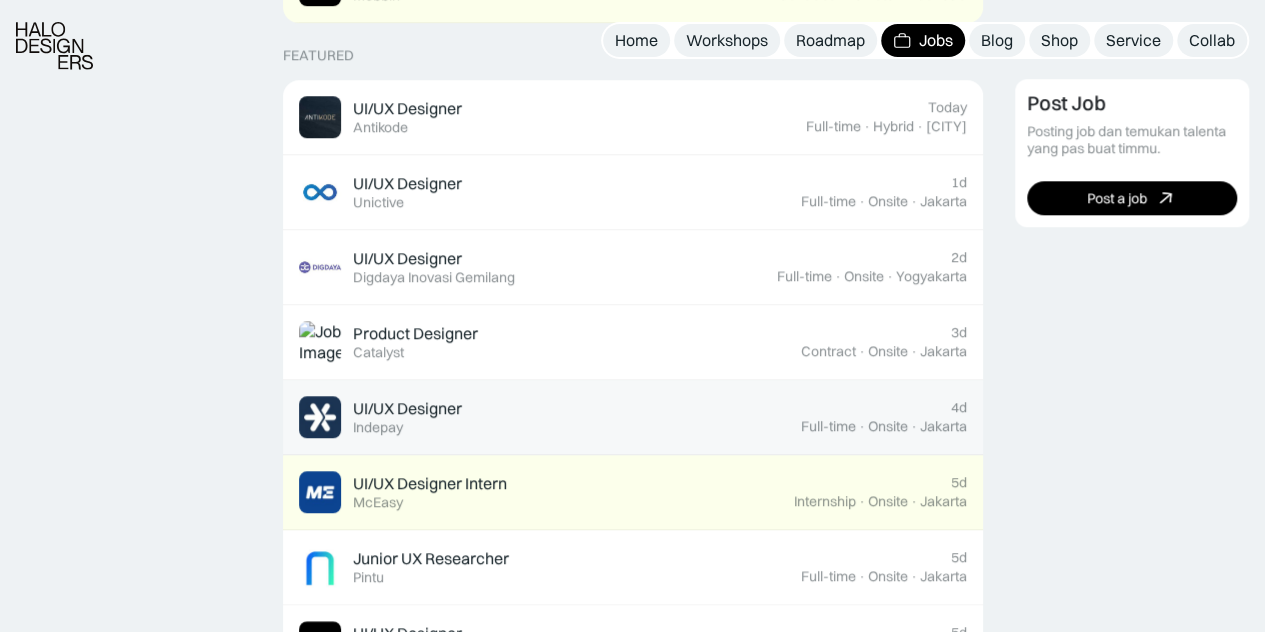 scroll, scrollTop: 900, scrollLeft: 0, axis: vertical 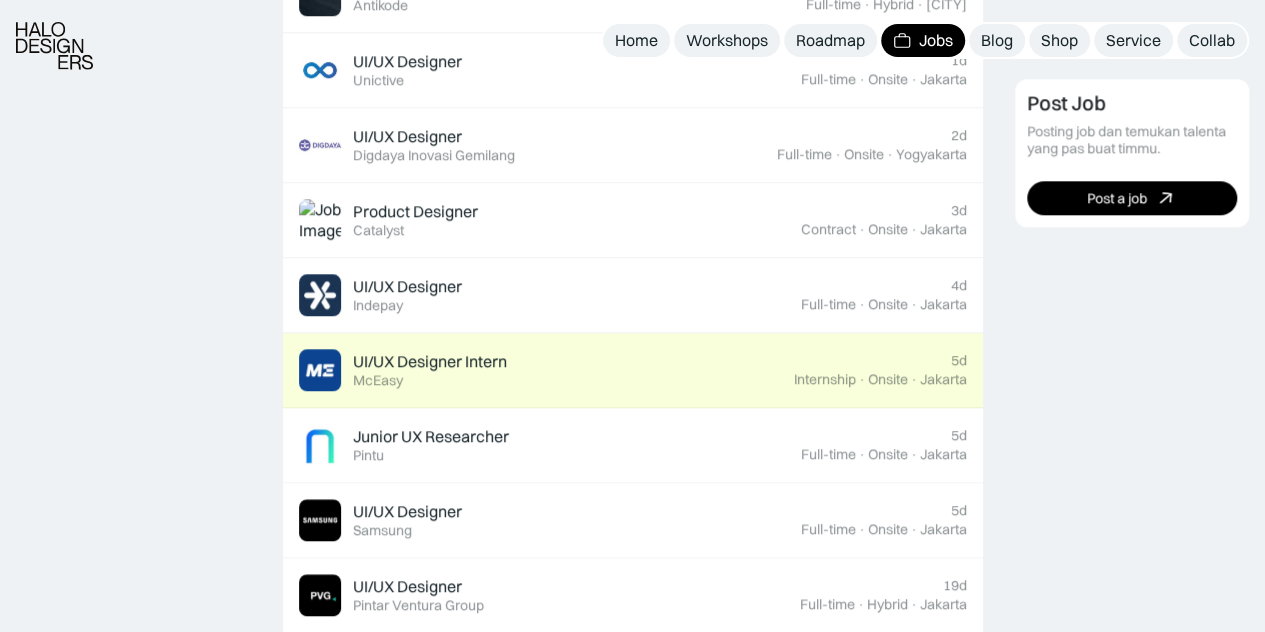 click on "UI/UX Designer Intern" at bounding box center (430, 361) 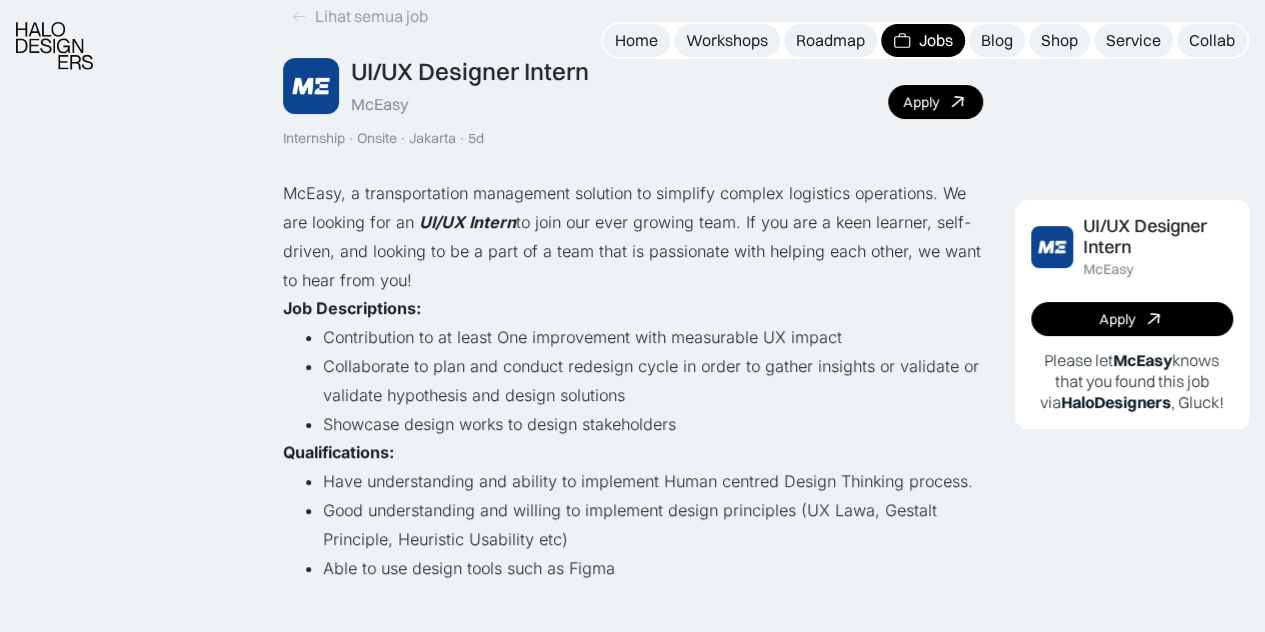 scroll, scrollTop: 200, scrollLeft: 0, axis: vertical 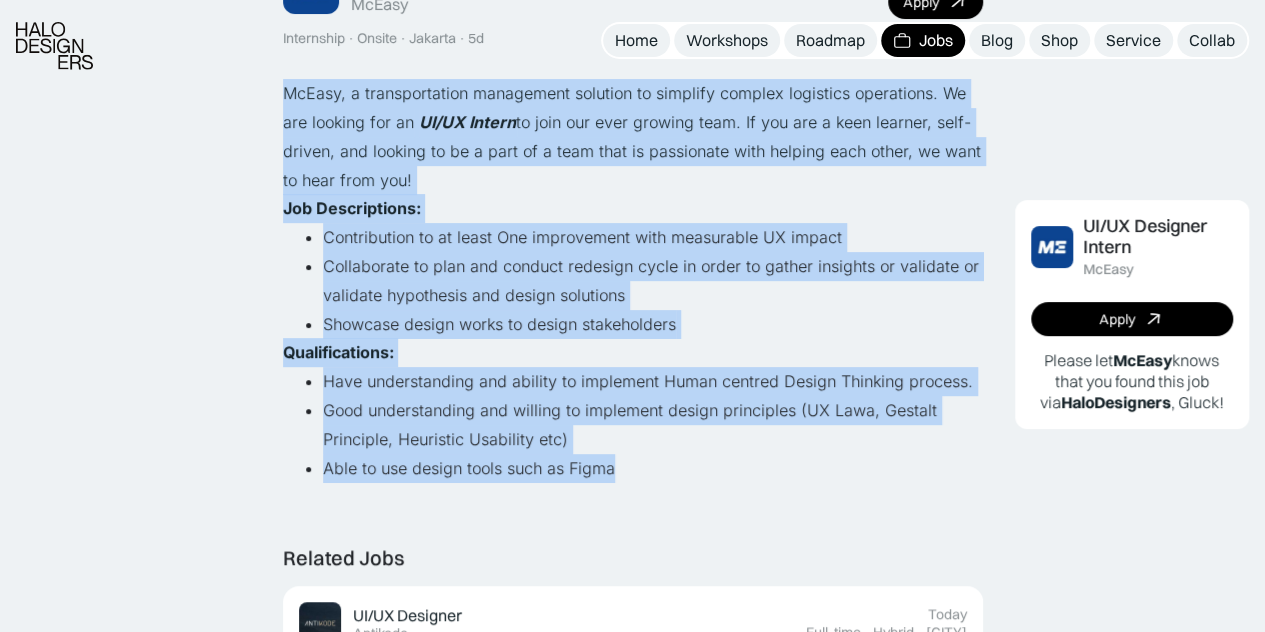 drag, startPoint x: 286, startPoint y: 91, endPoint x: 664, endPoint y: 489, distance: 548.8971 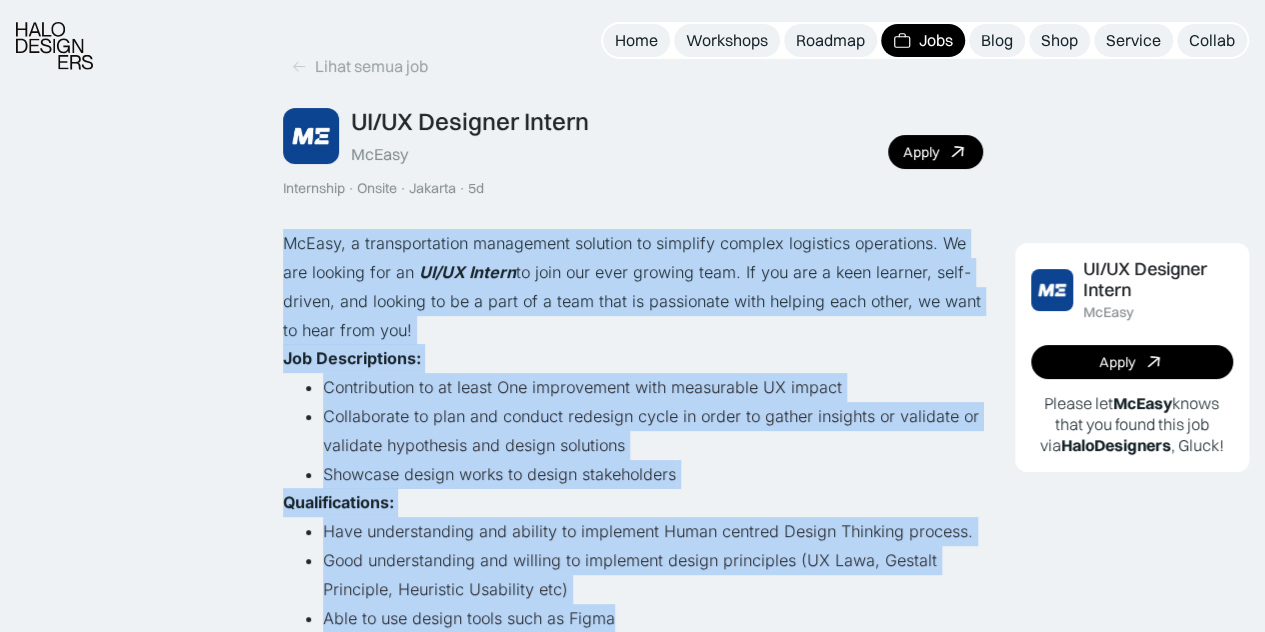 scroll, scrollTop: 0, scrollLeft: 0, axis: both 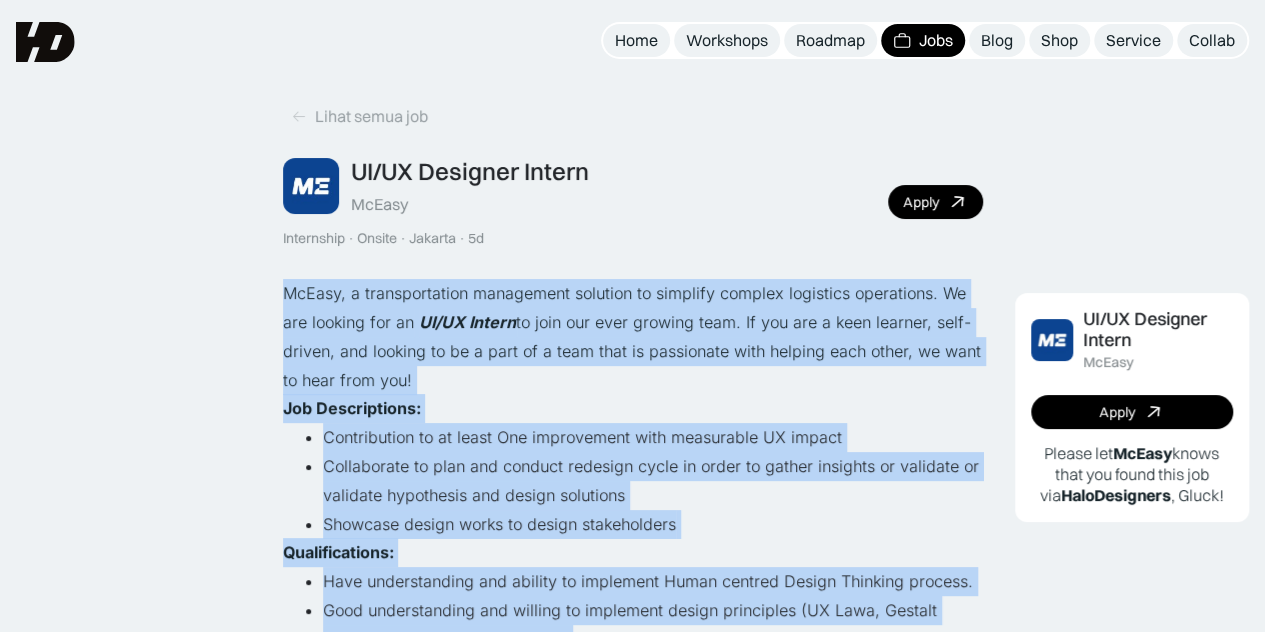 click on "McEasy, a transportation management solution to simplify complex logistics operations. We are looking for an   UI/UX Intern  to join our ever growing team. If you are a keen learner, self-driven, and looking to be a part of a team that is passionate with helping each other, we want to hear from you!" at bounding box center [633, 336] 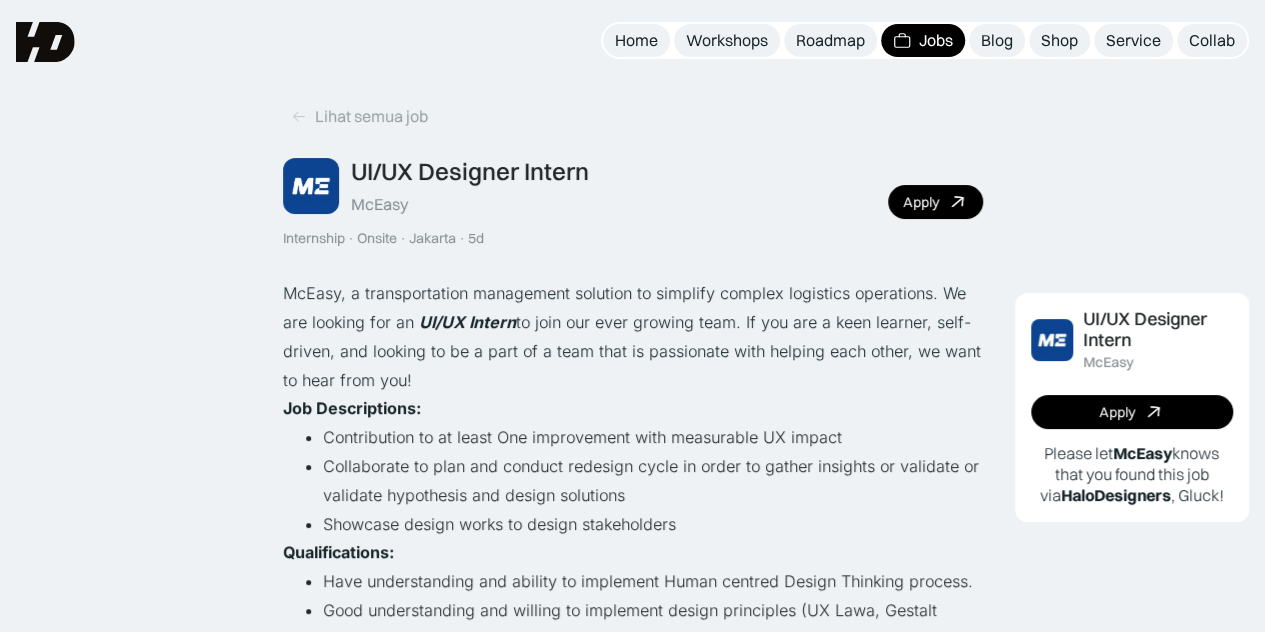click on "Jobs" at bounding box center (936, 40) 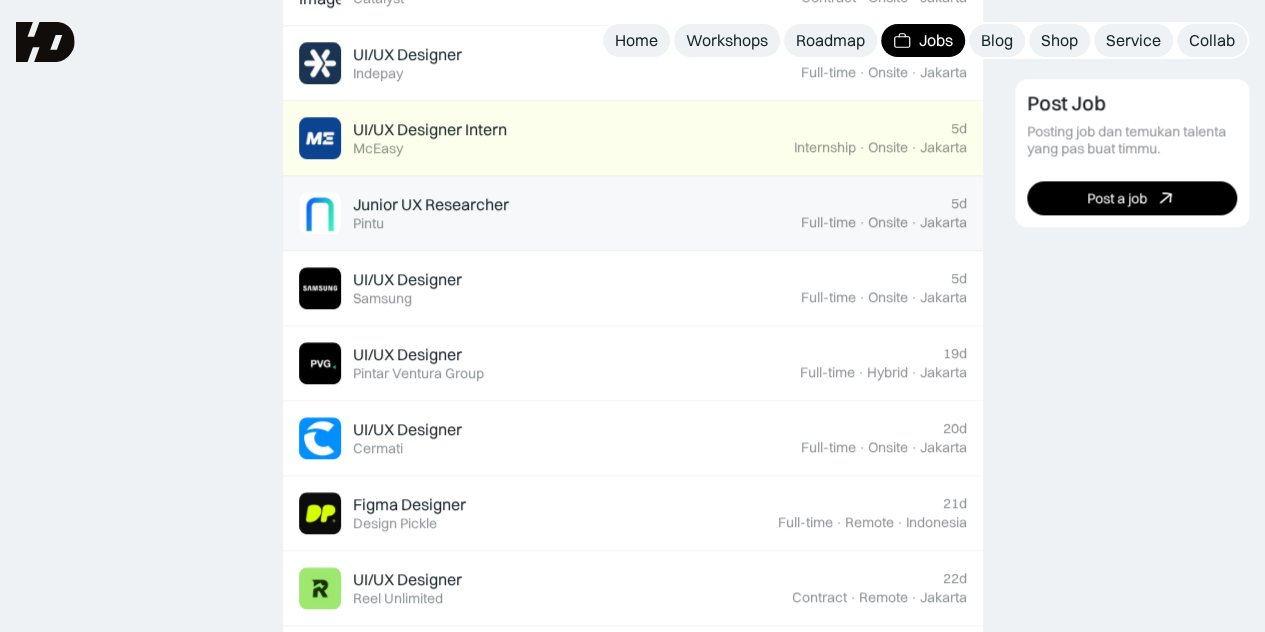 scroll, scrollTop: 1100, scrollLeft: 0, axis: vertical 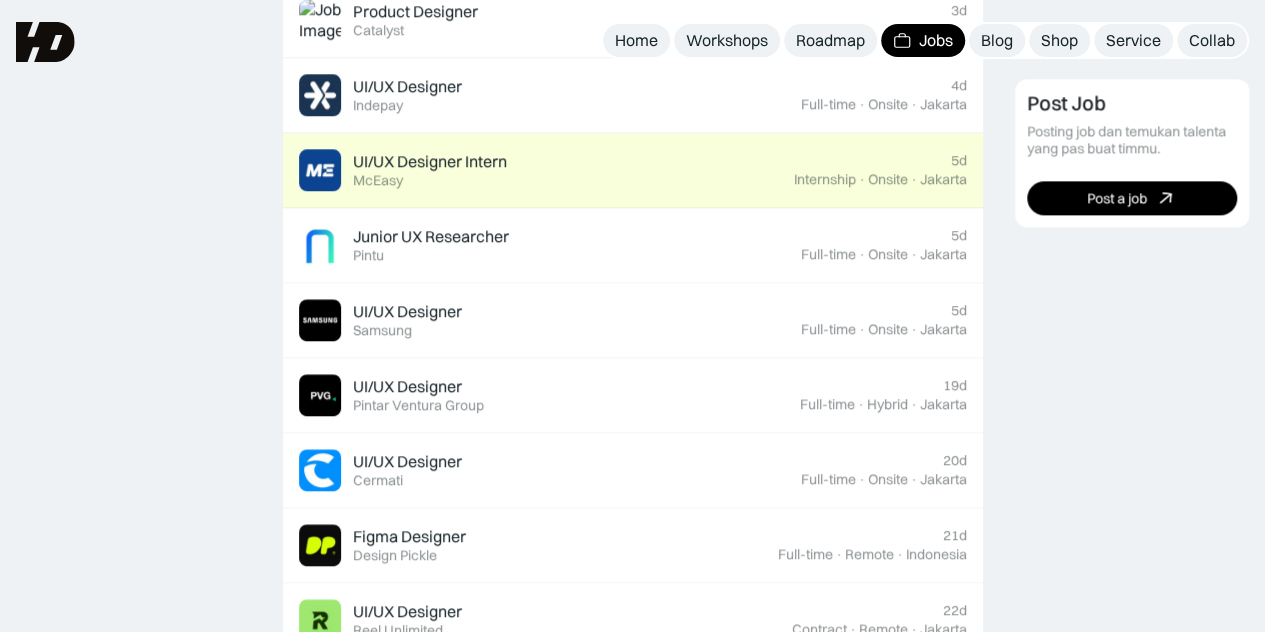 click on "UI/UX Designer Intern" at bounding box center (430, 161) 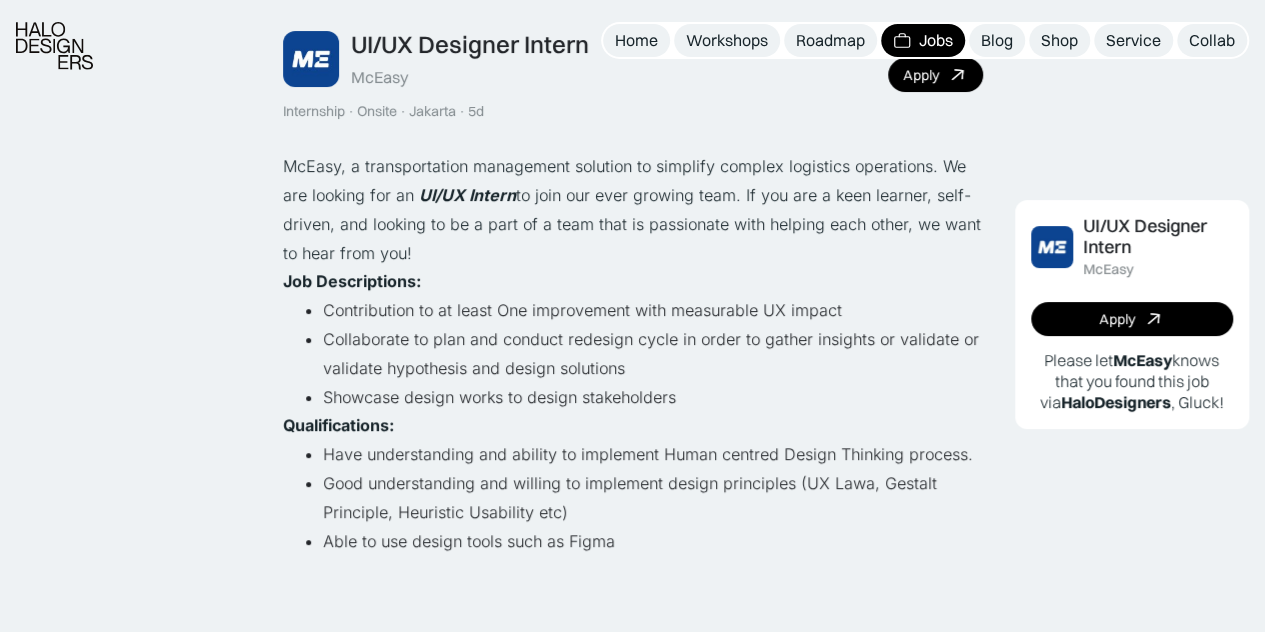 scroll, scrollTop: 200, scrollLeft: 0, axis: vertical 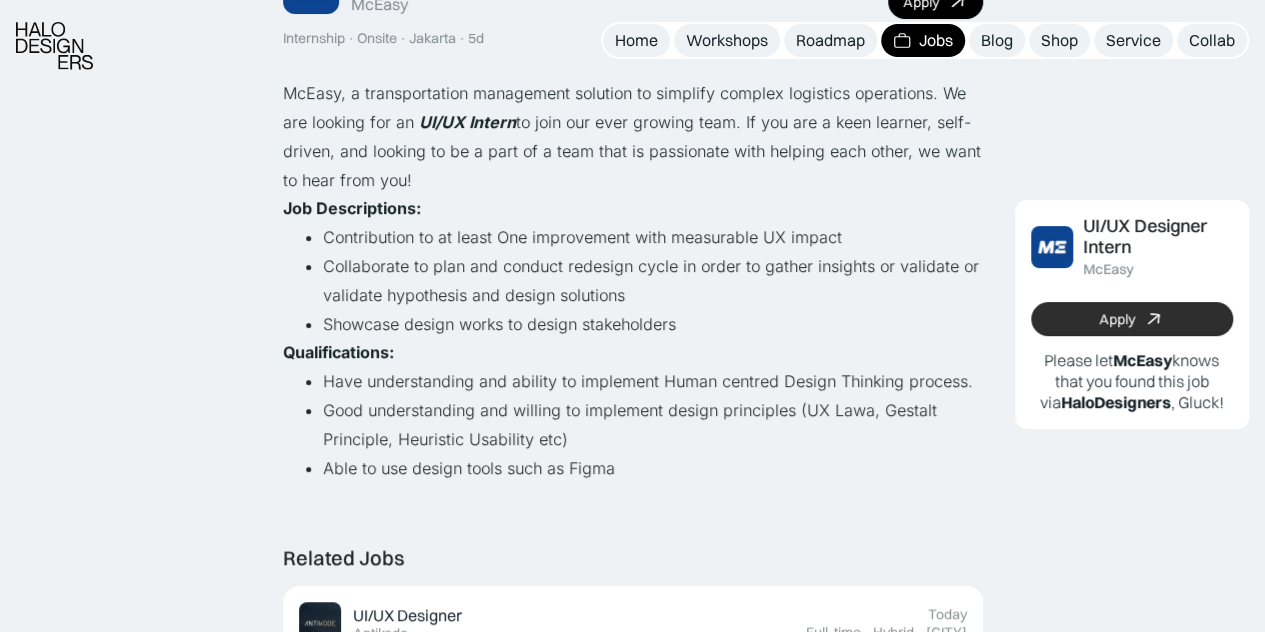 click on "Apply" at bounding box center [1132, 319] 